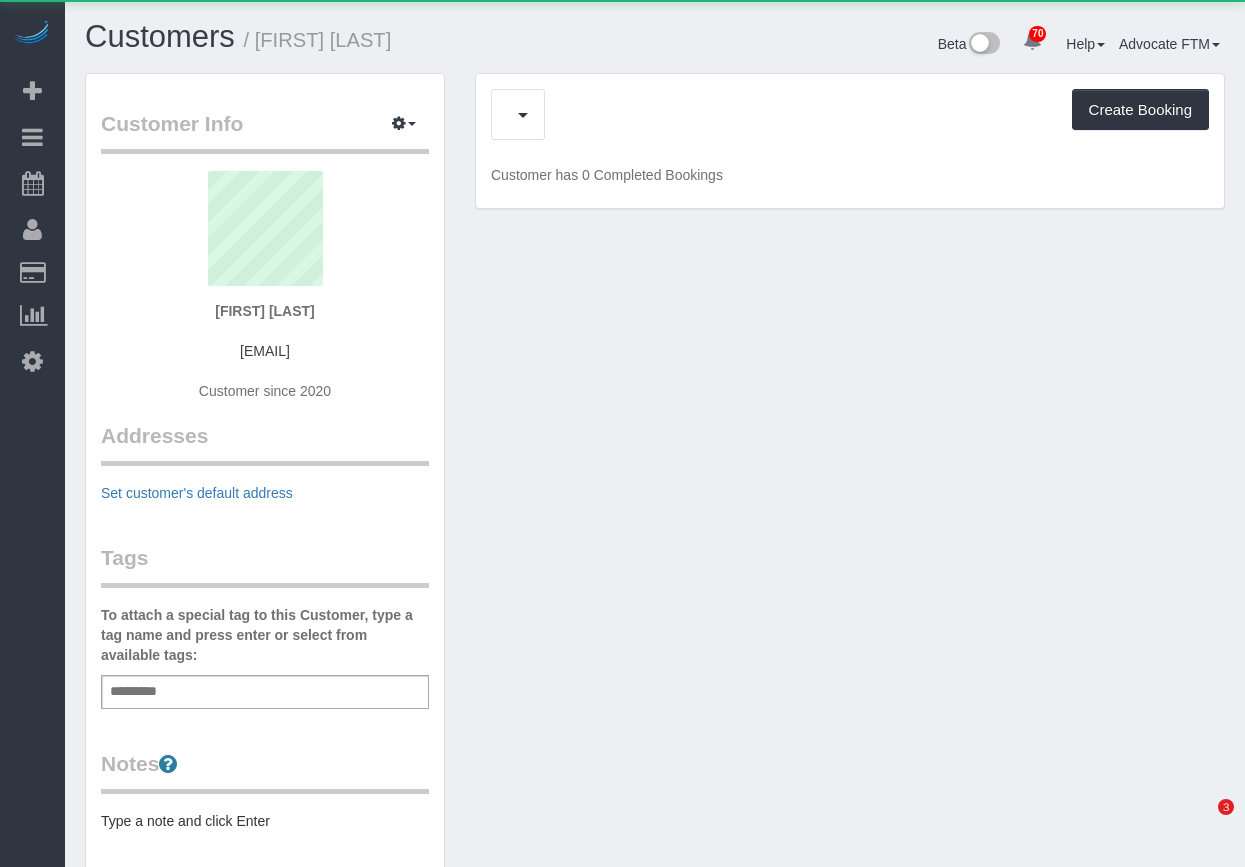scroll, scrollTop: 0, scrollLeft: 0, axis: both 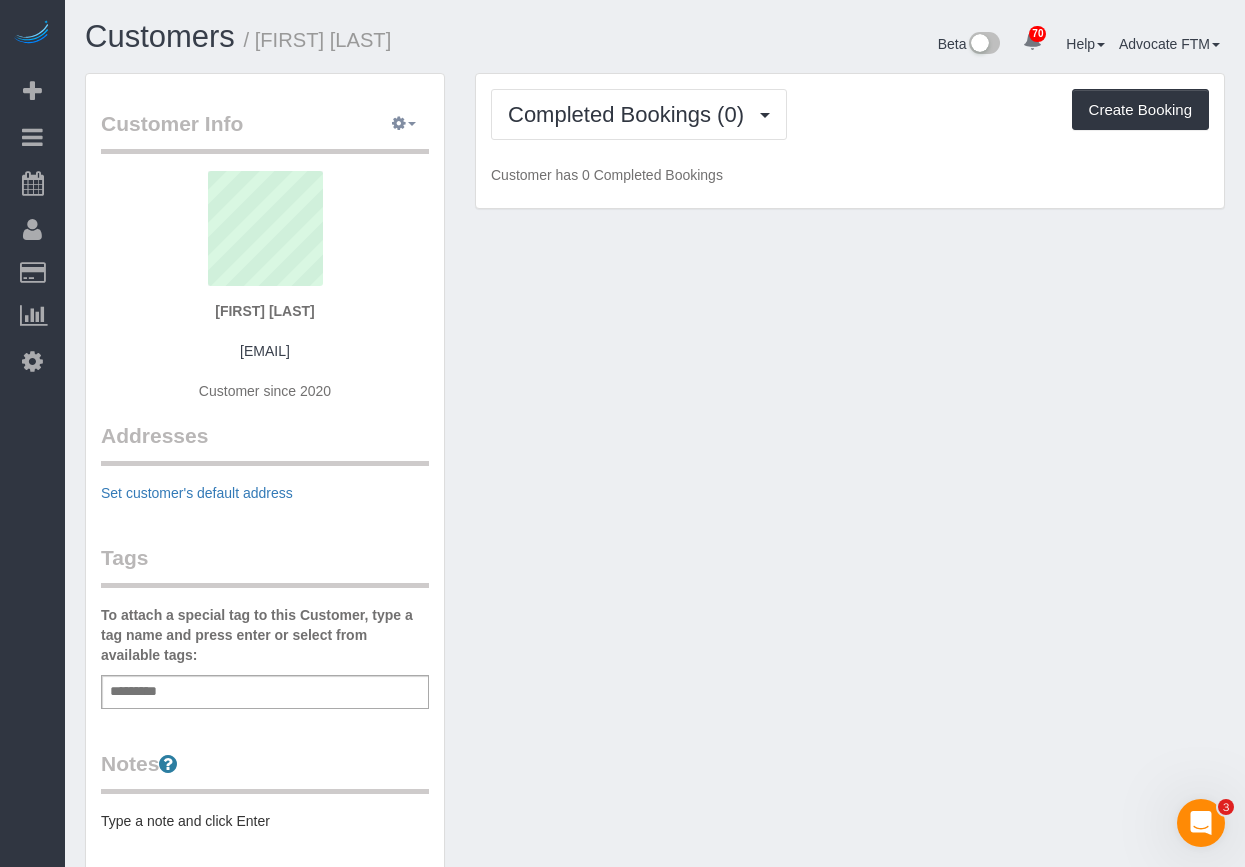 click at bounding box center (399, 123) 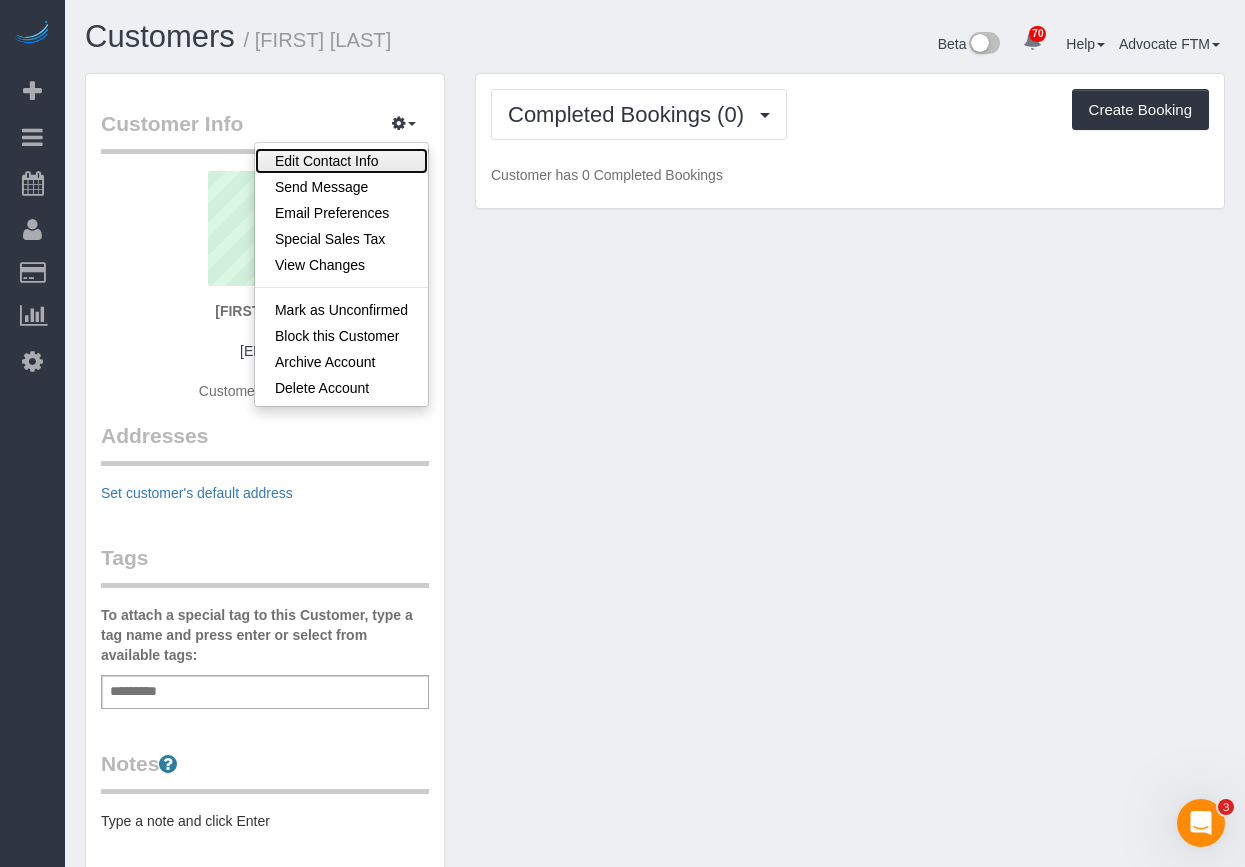click on "Edit Contact Info" at bounding box center (341, 161) 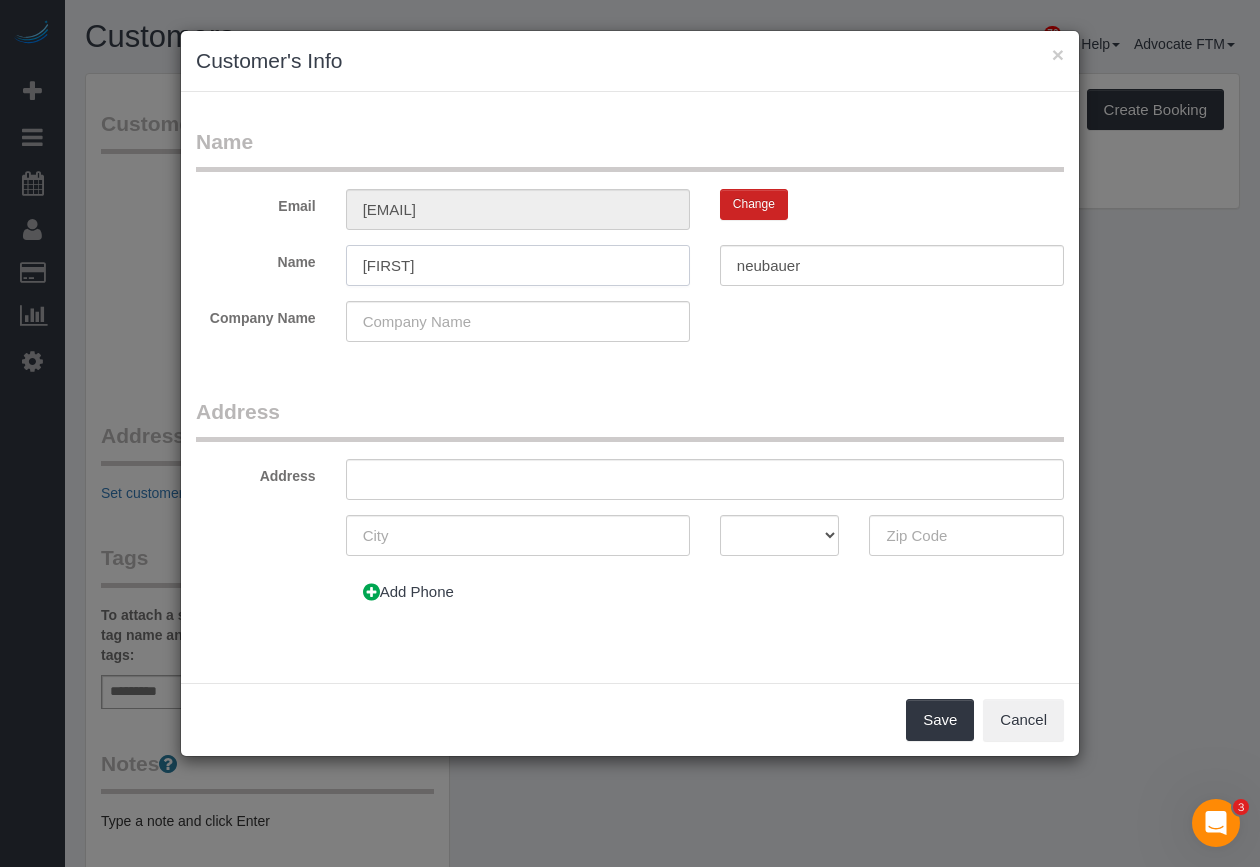click on "[FIRST]" at bounding box center (518, 265) 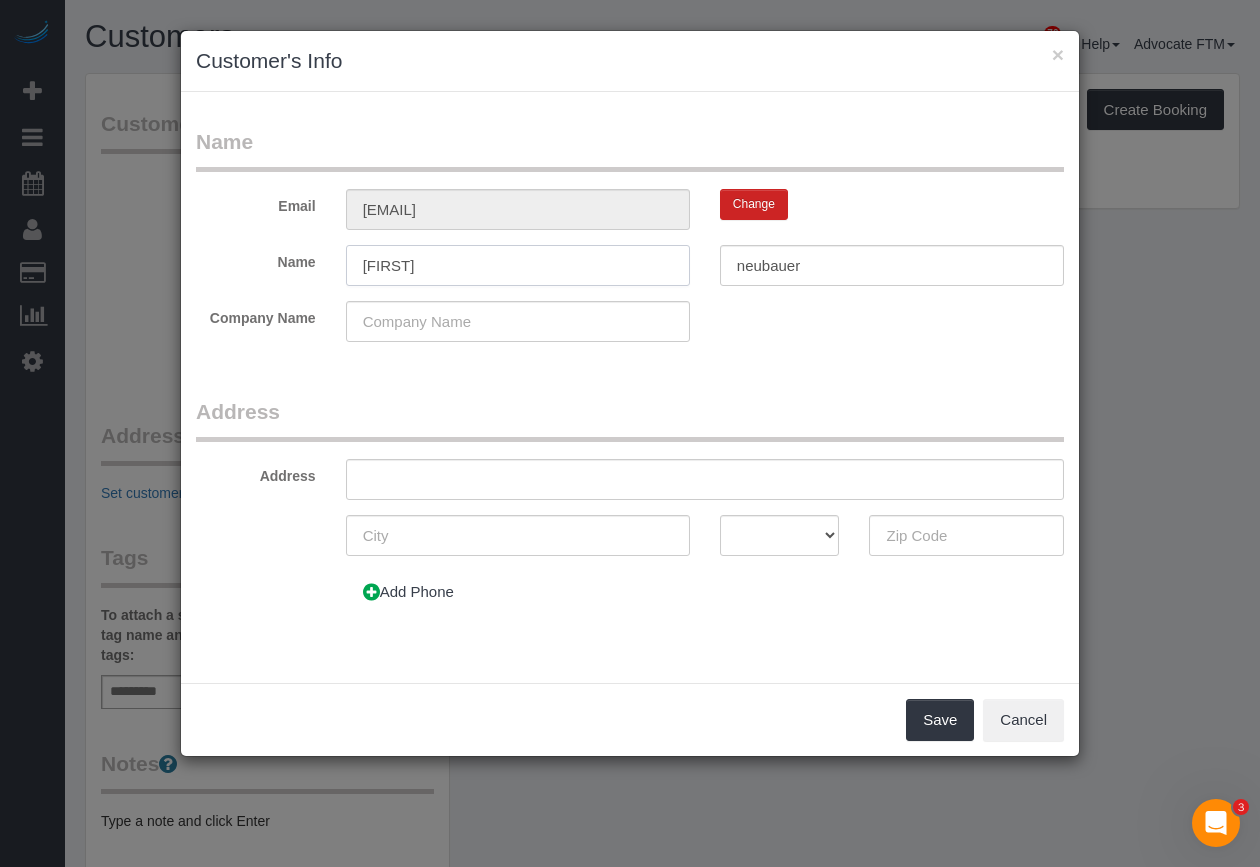 type on "Paul" 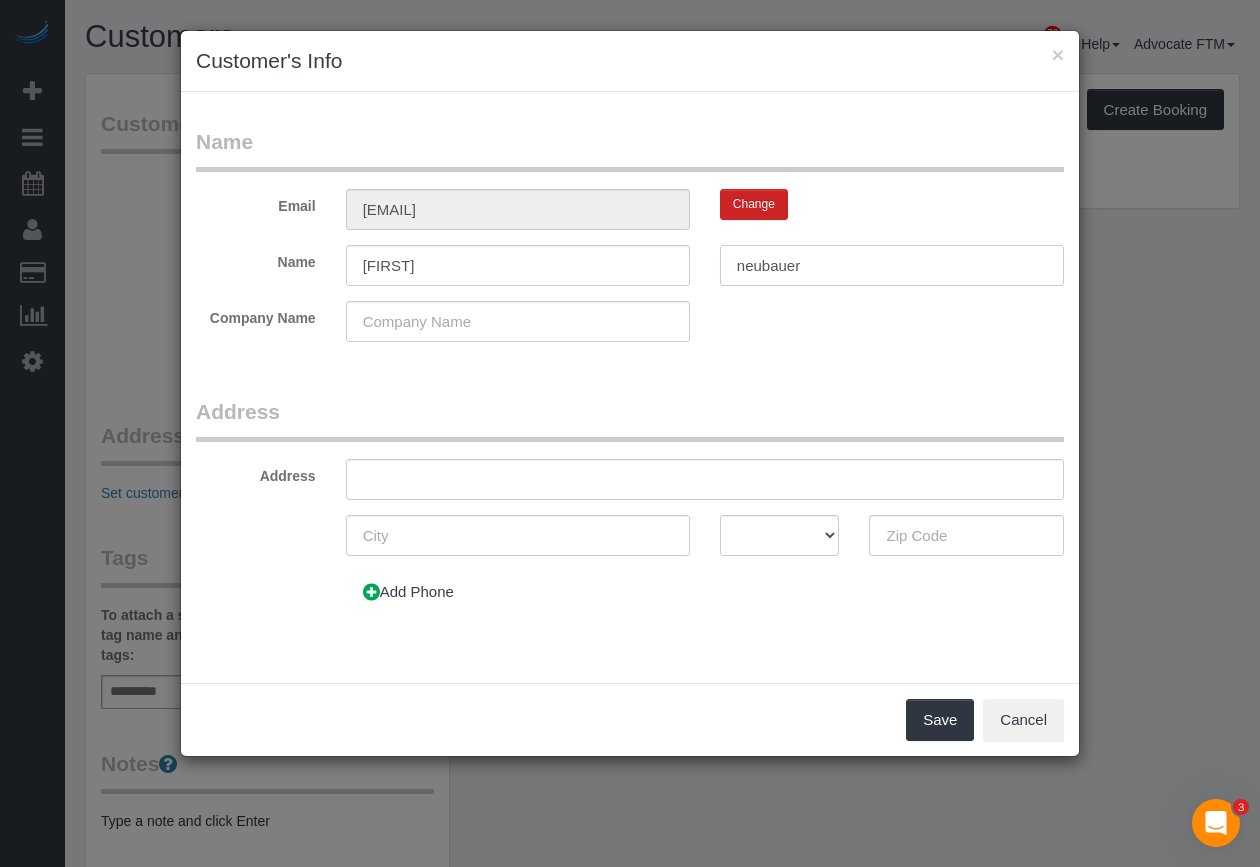 click on "neubauer" at bounding box center (892, 265) 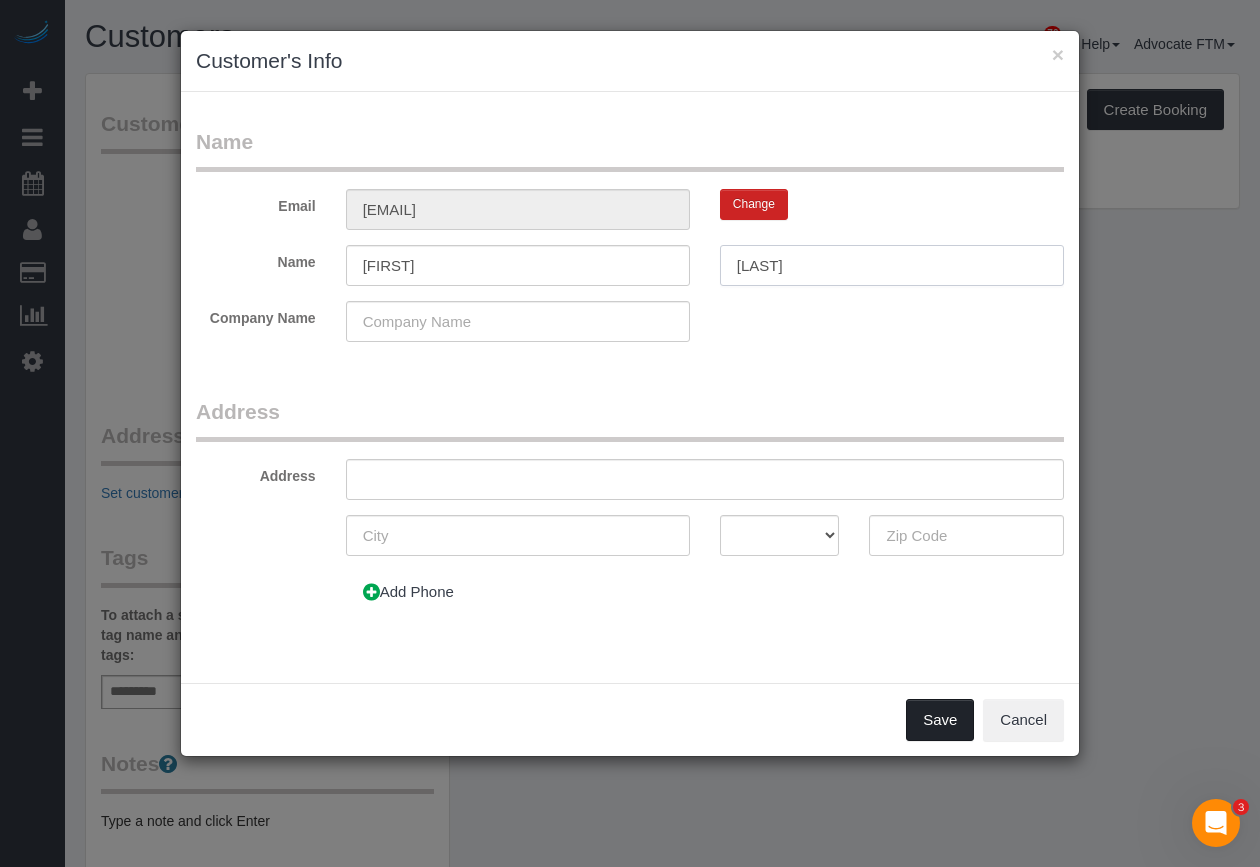 type on "Neubauer" 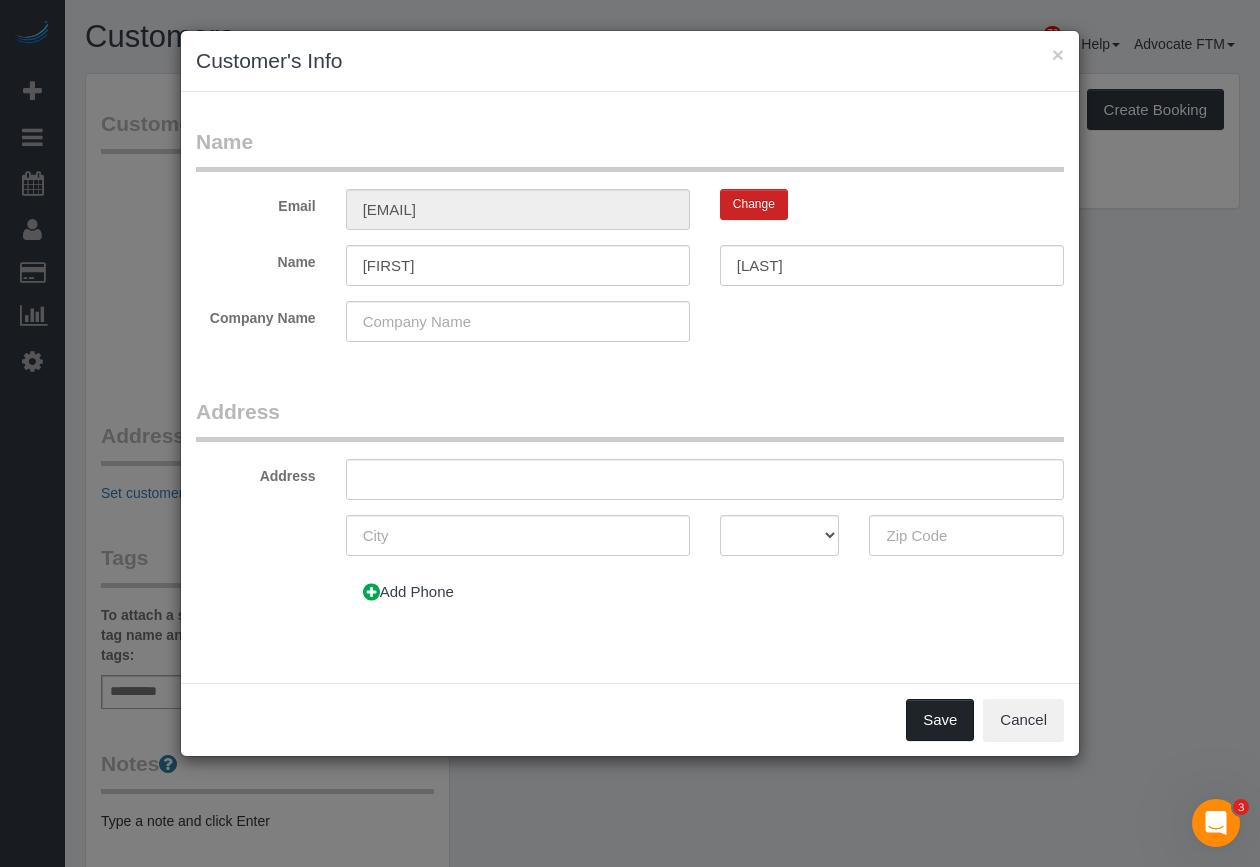 click on "Save" at bounding box center (940, 720) 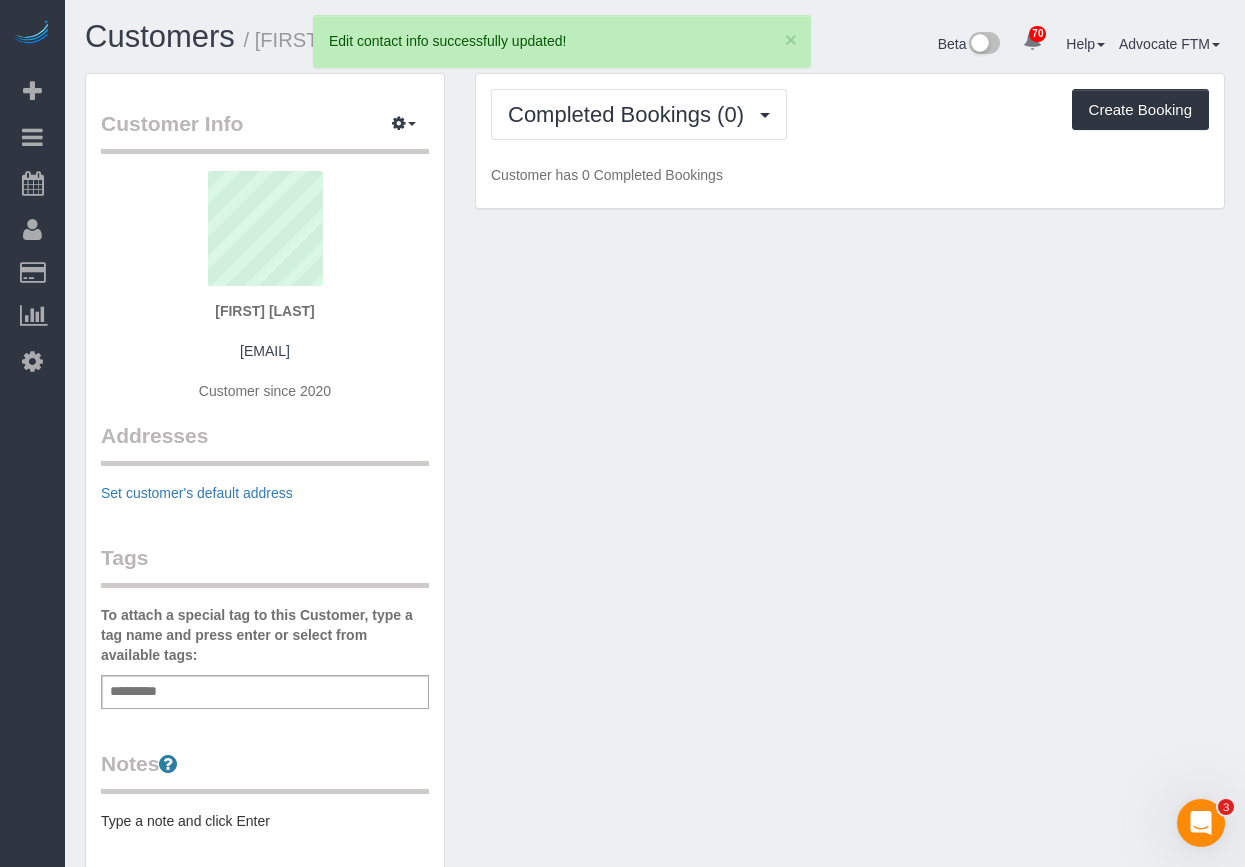 drag, startPoint x: 170, startPoint y: 352, endPoint x: 195, endPoint y: 331, distance: 32.649654 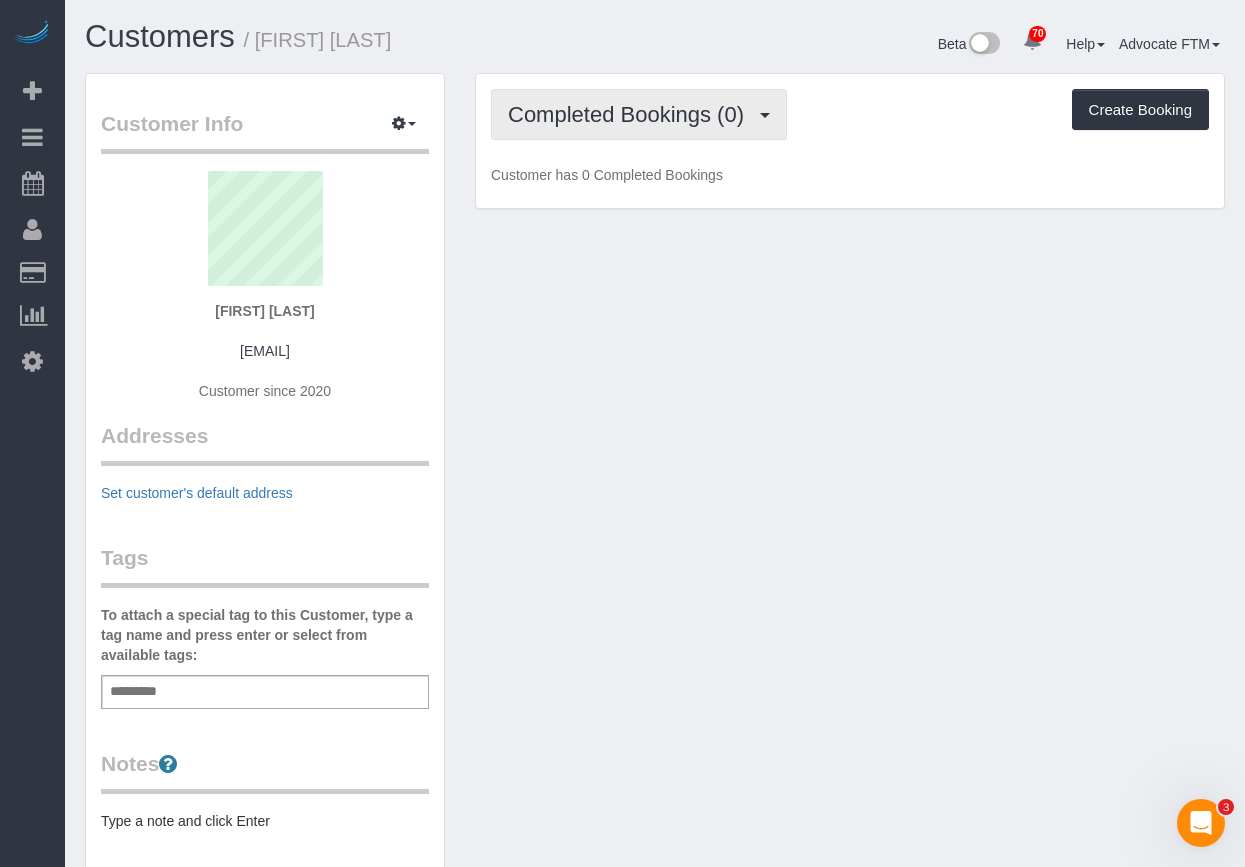 click on "Completed Bookings (0)" at bounding box center [631, 114] 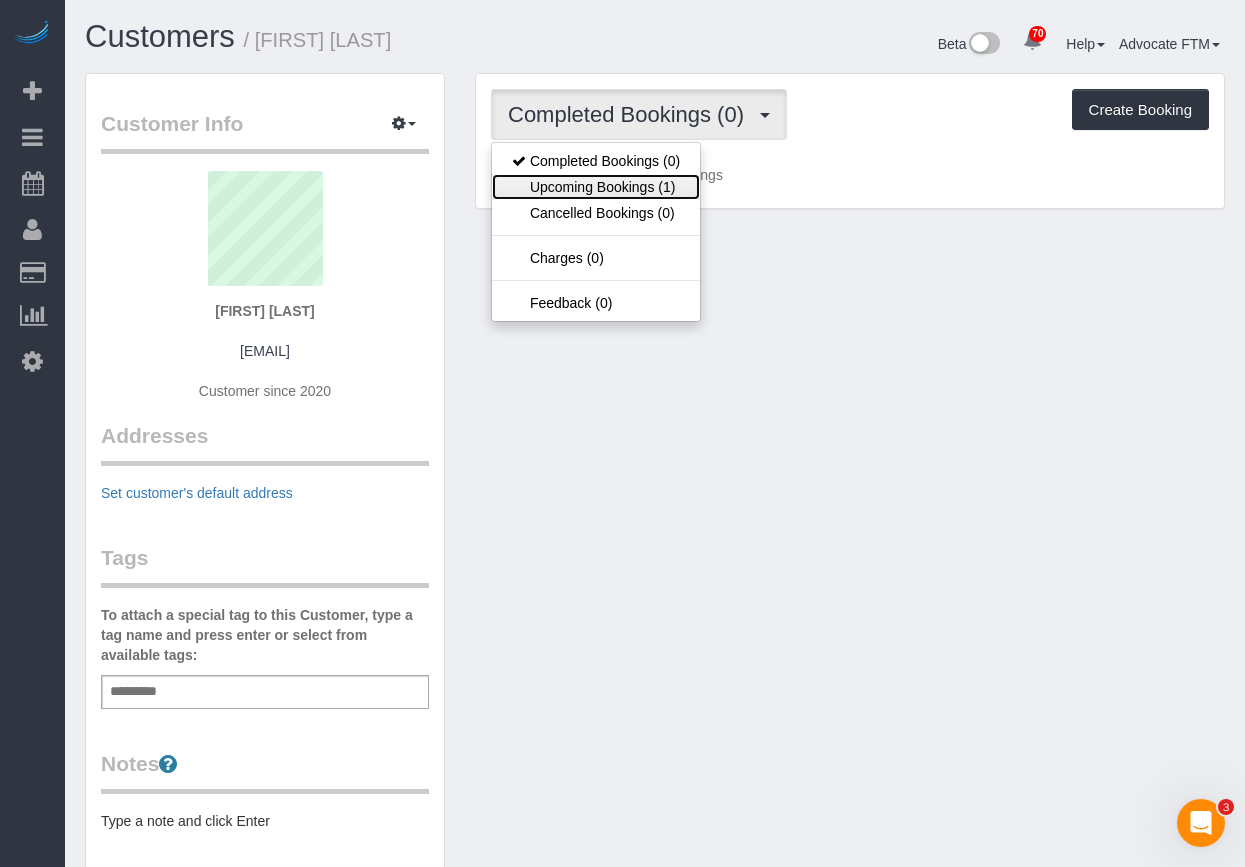 click on "Upcoming Bookings (1)" at bounding box center (596, 187) 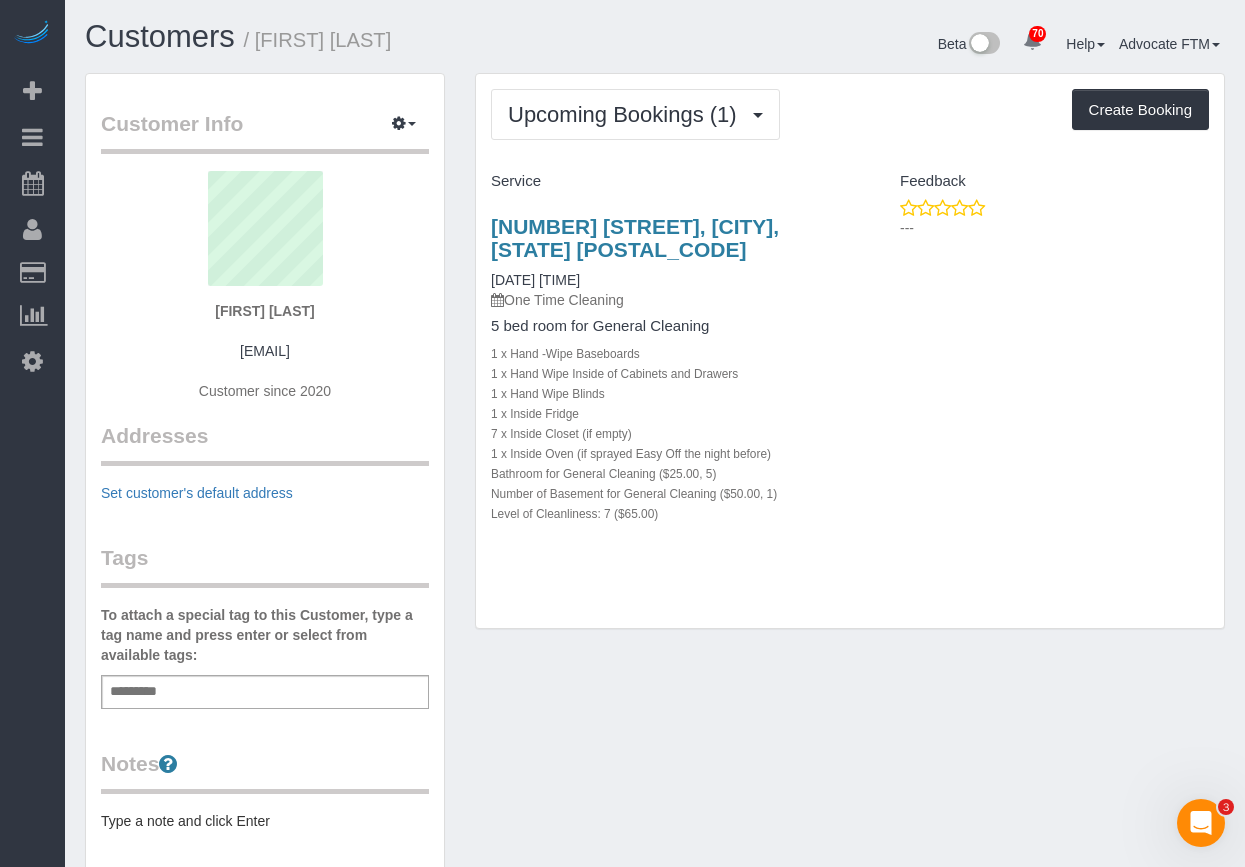 drag, startPoint x: 408, startPoint y: 43, endPoint x: 261, endPoint y: 54, distance: 147.411 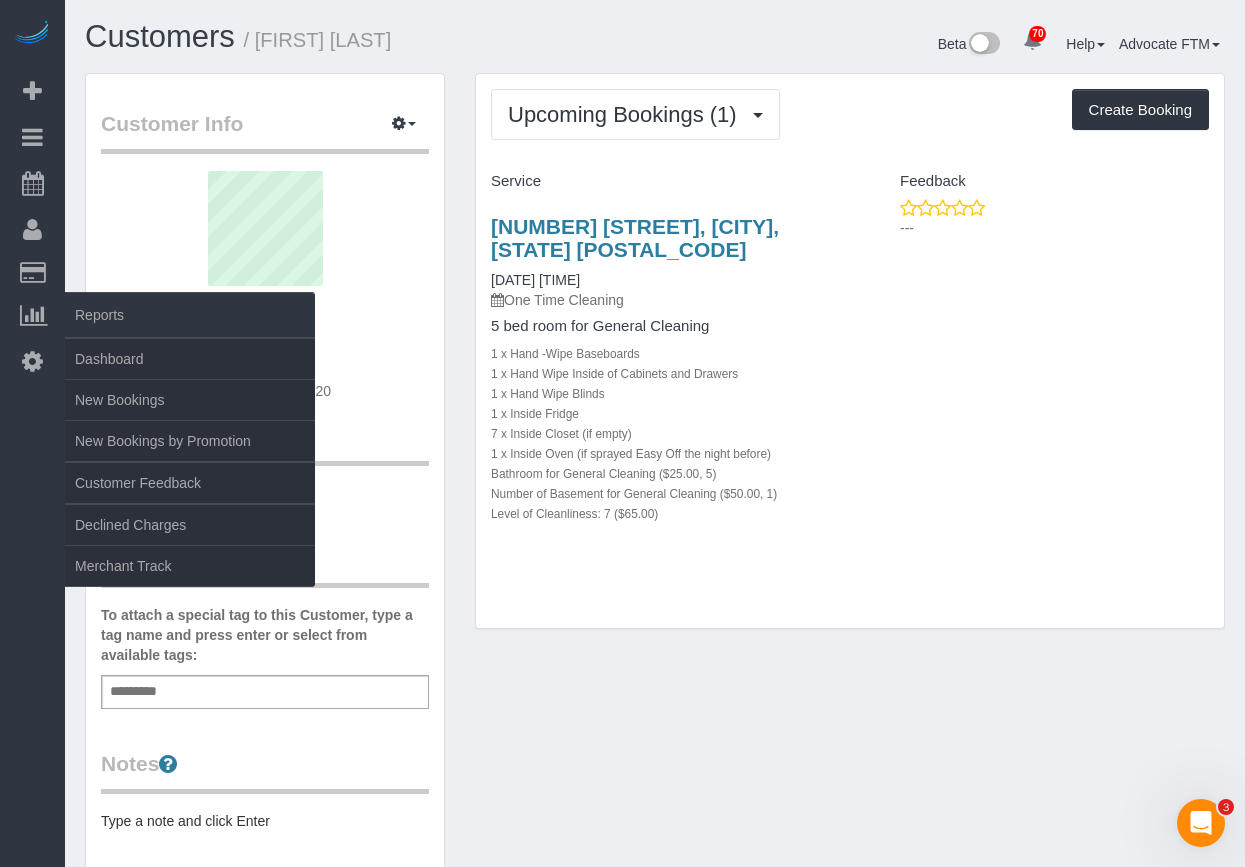 copy on "Paul Neubauer" 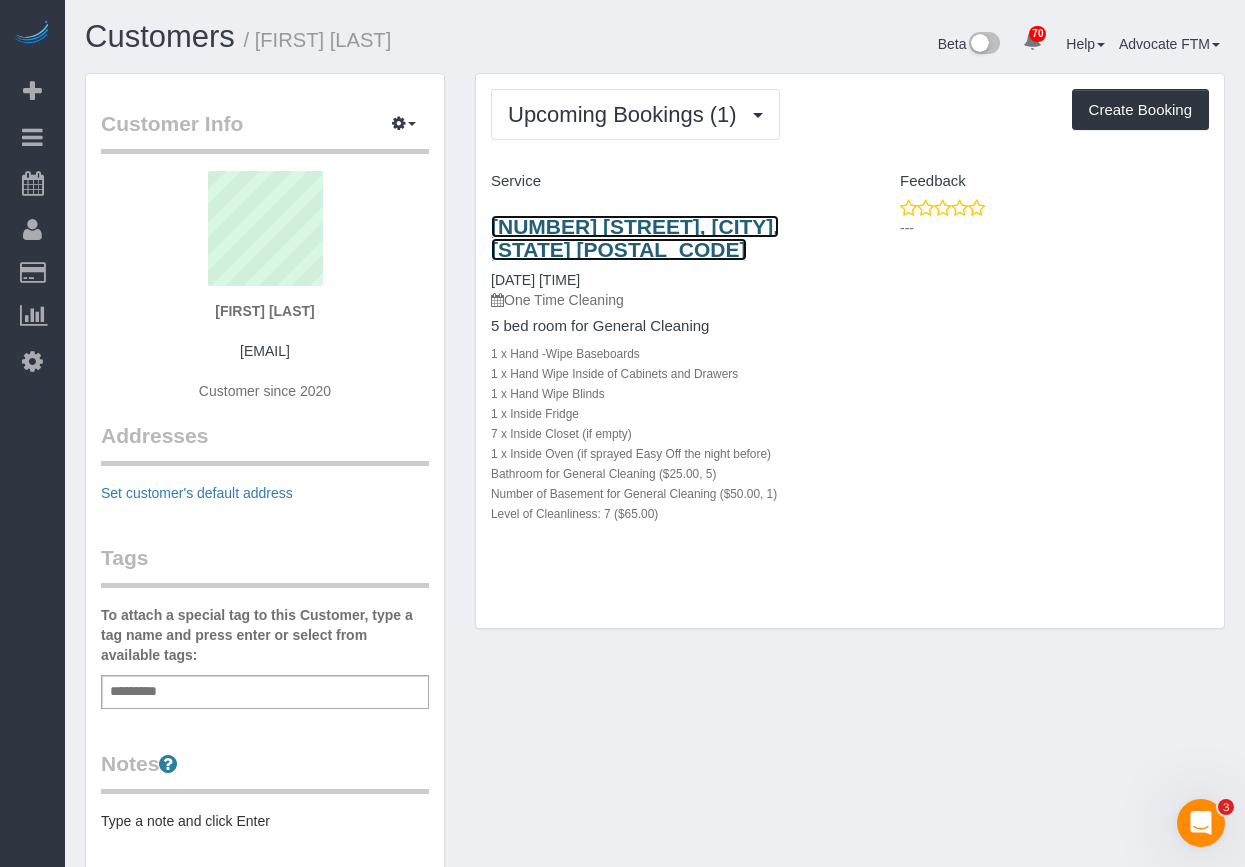 click on "314 W Wing St, Arlington Heights, IL 60005" at bounding box center [635, 238] 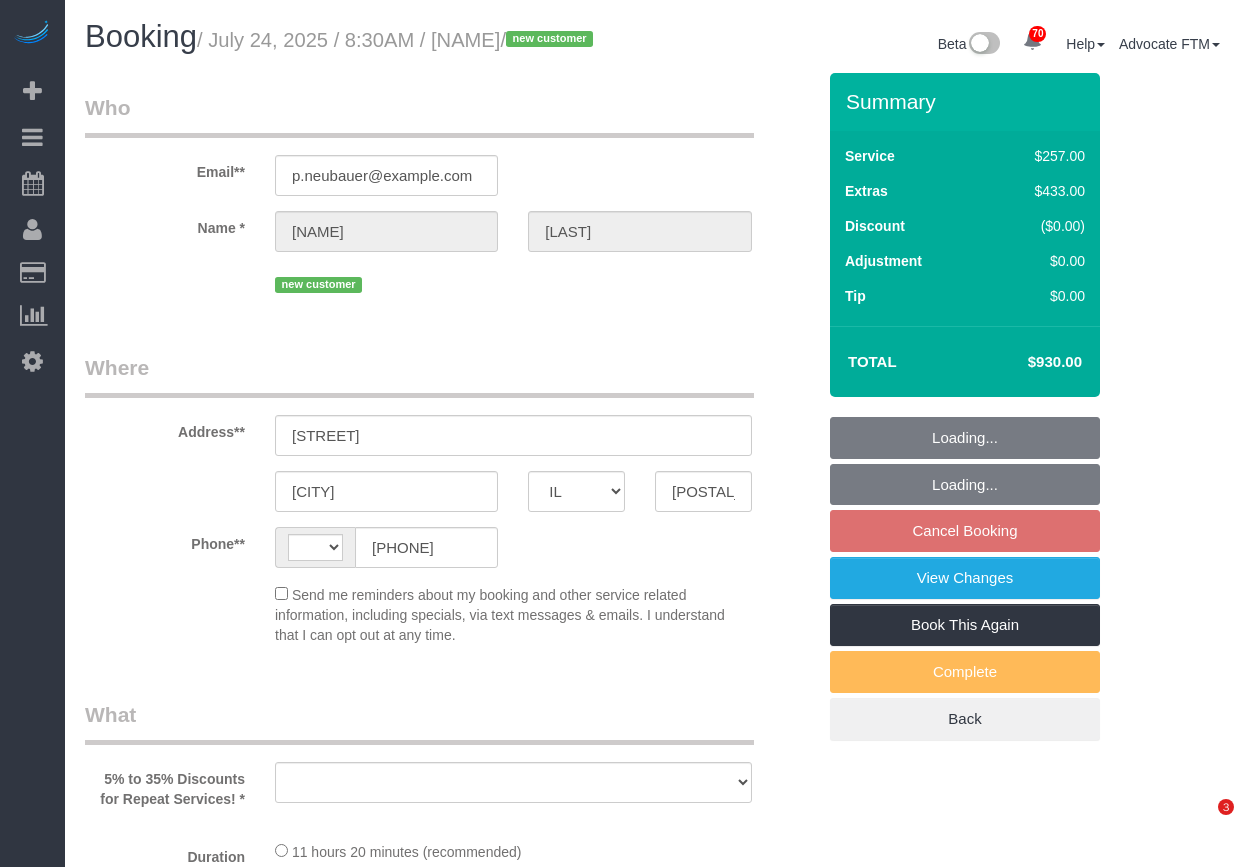 select on "IL" 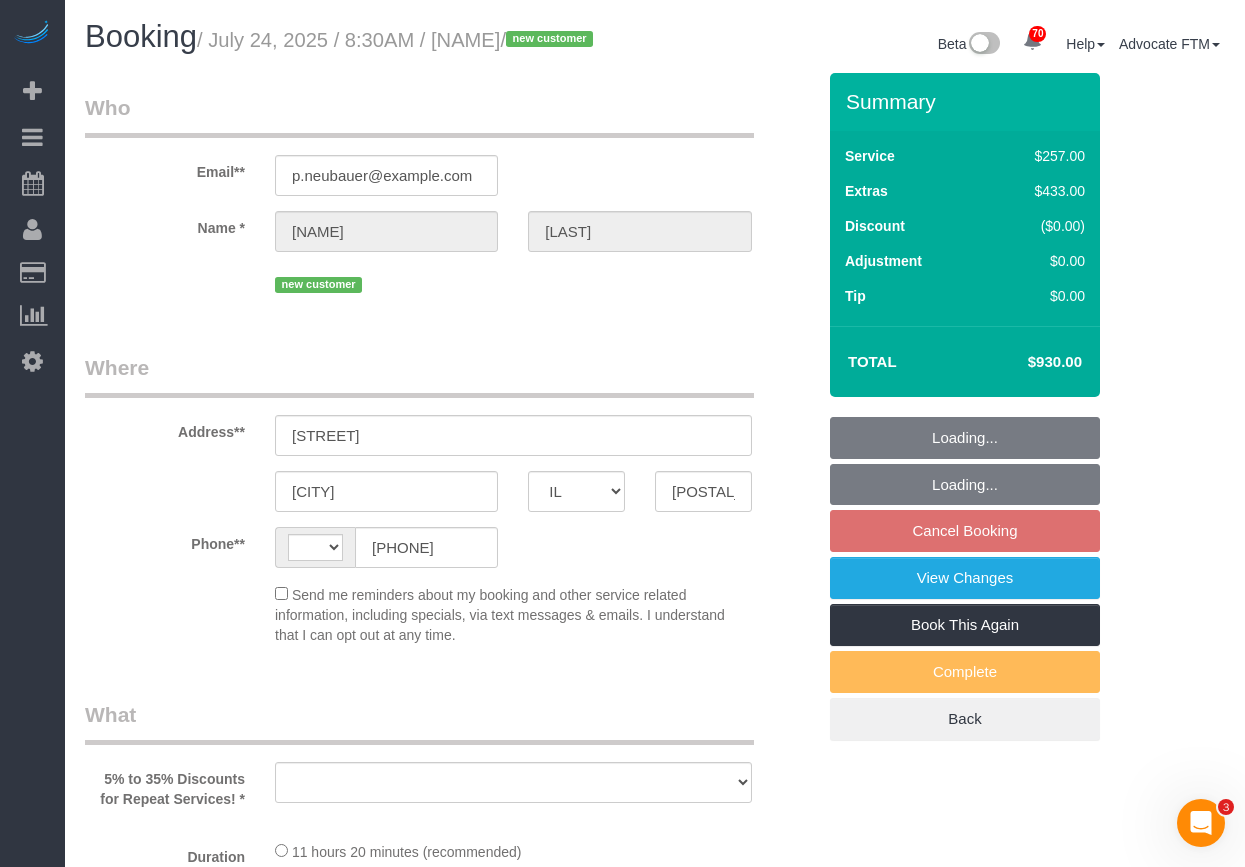 scroll, scrollTop: 0, scrollLeft: 0, axis: both 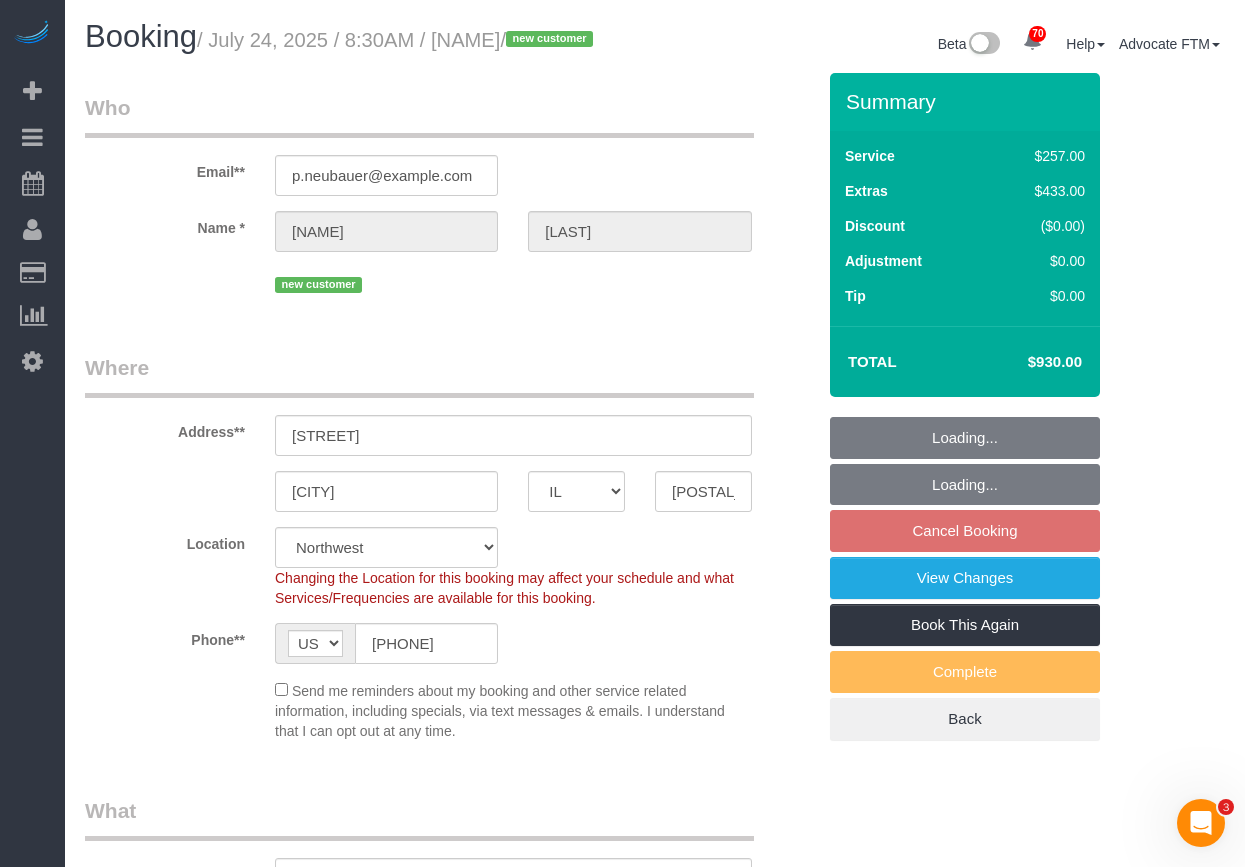 select on "512" 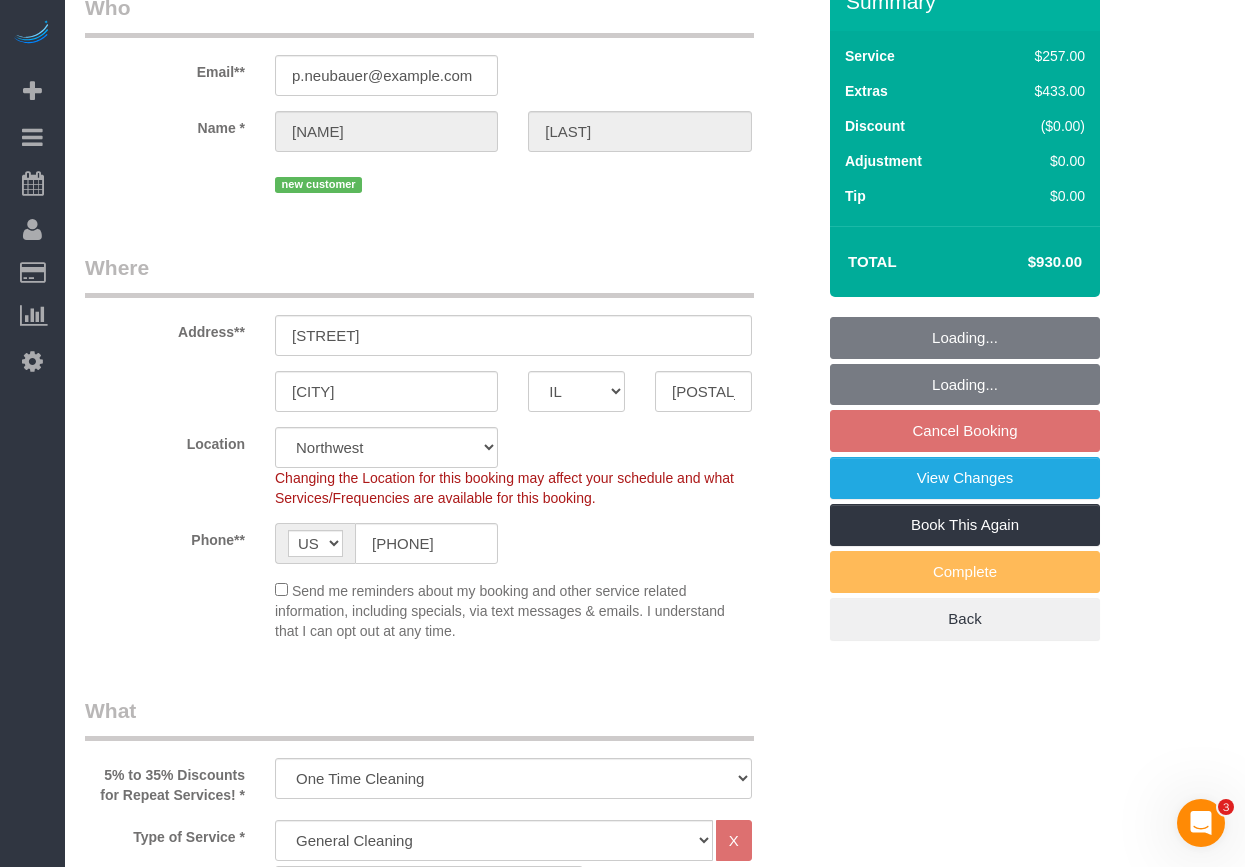 select on "spot1" 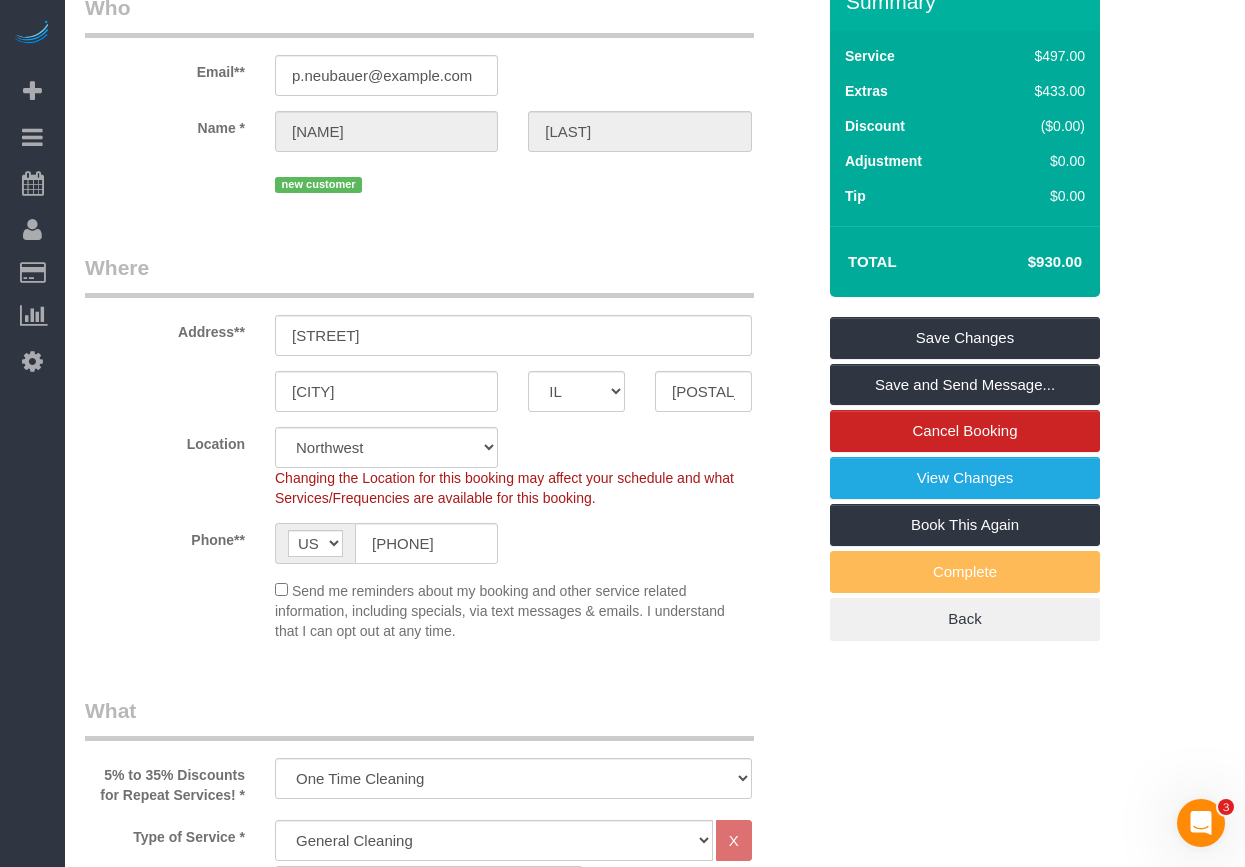 copy on "930" 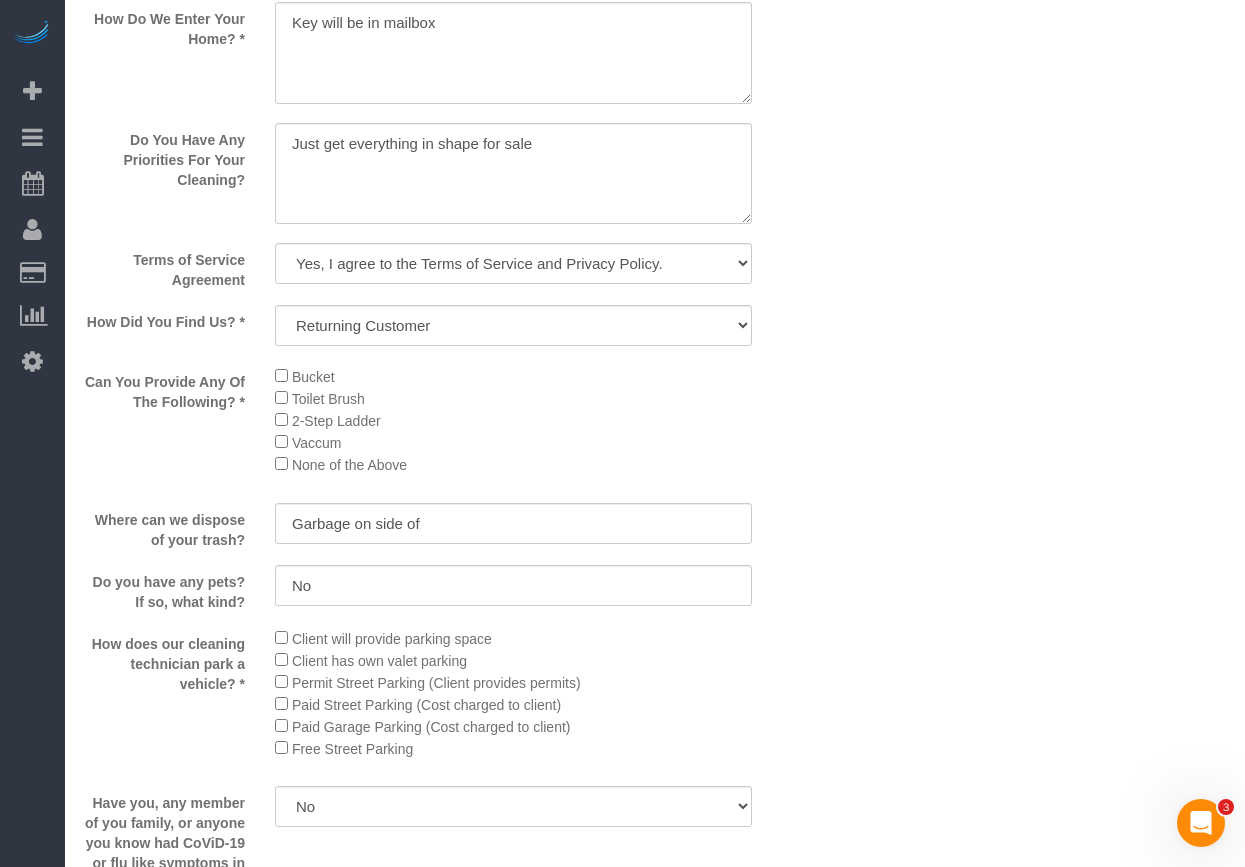 scroll, scrollTop: 2400, scrollLeft: 0, axis: vertical 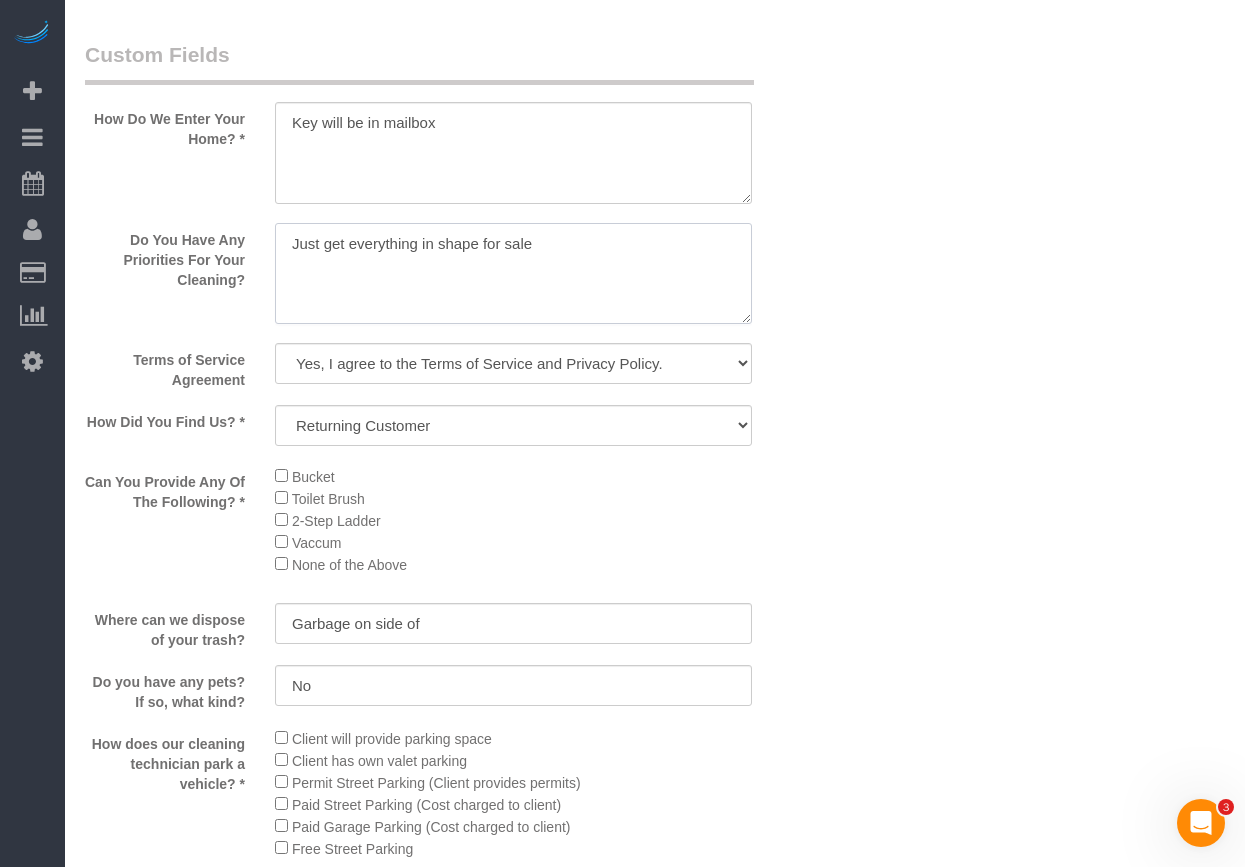 click at bounding box center (513, 274) 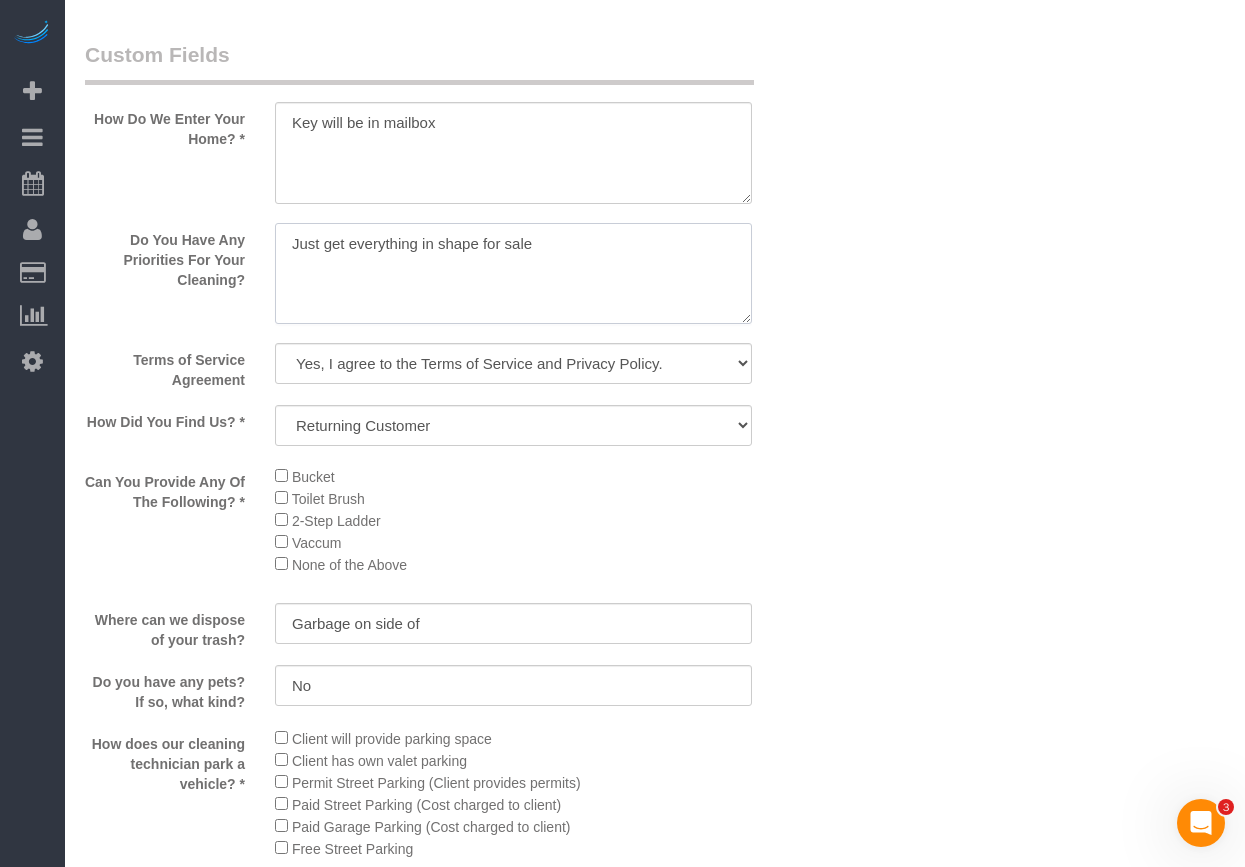 click at bounding box center (513, 274) 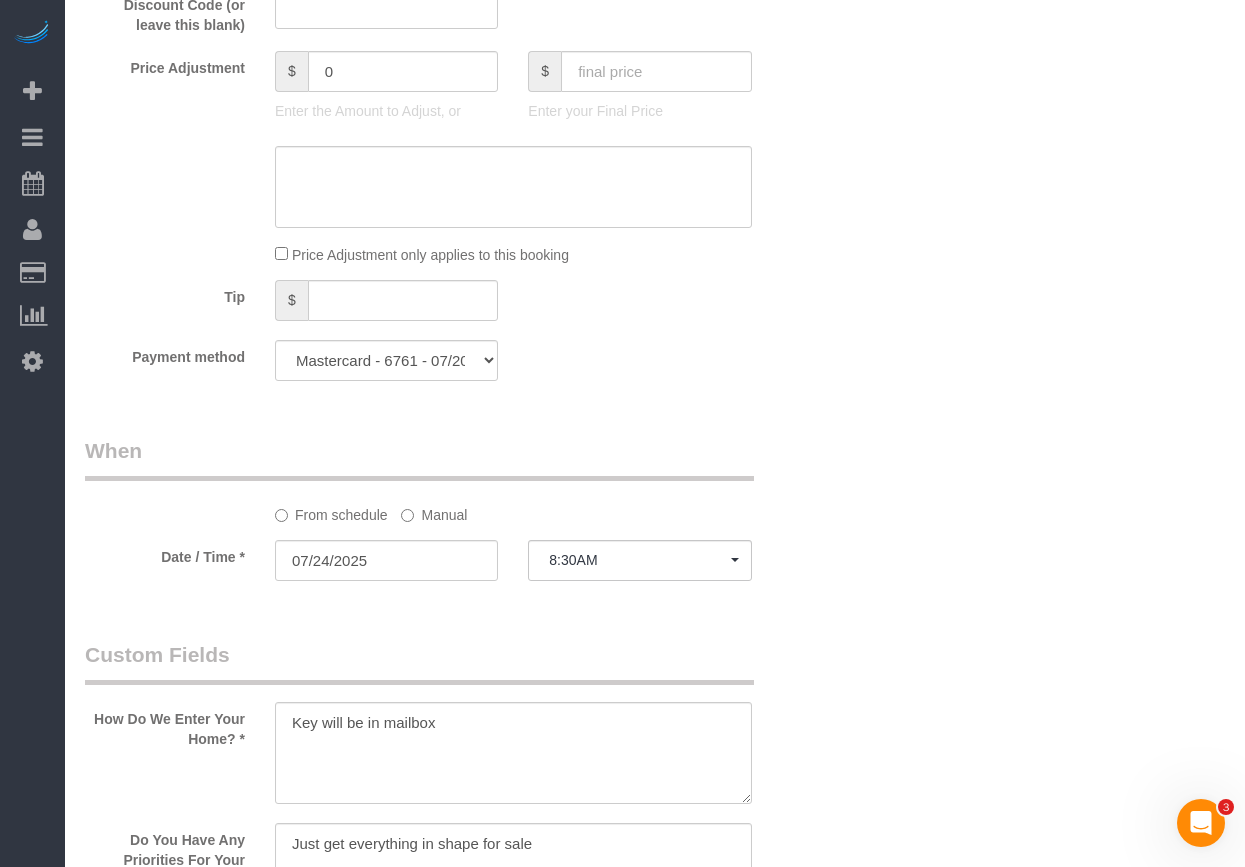 scroll, scrollTop: 1600, scrollLeft: 0, axis: vertical 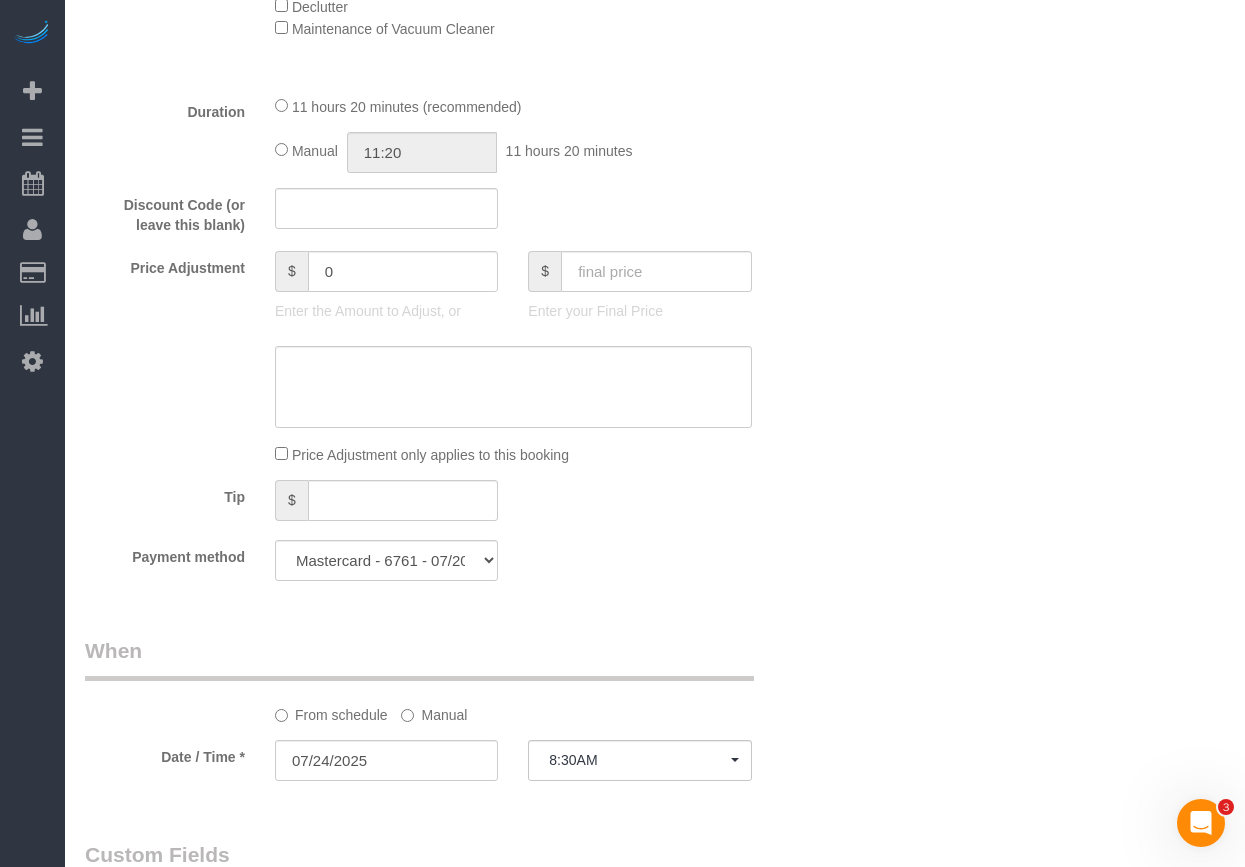 click on "11 hours 20 minutes (recommended)
Manual
11:20
11 hours 20 minutes" 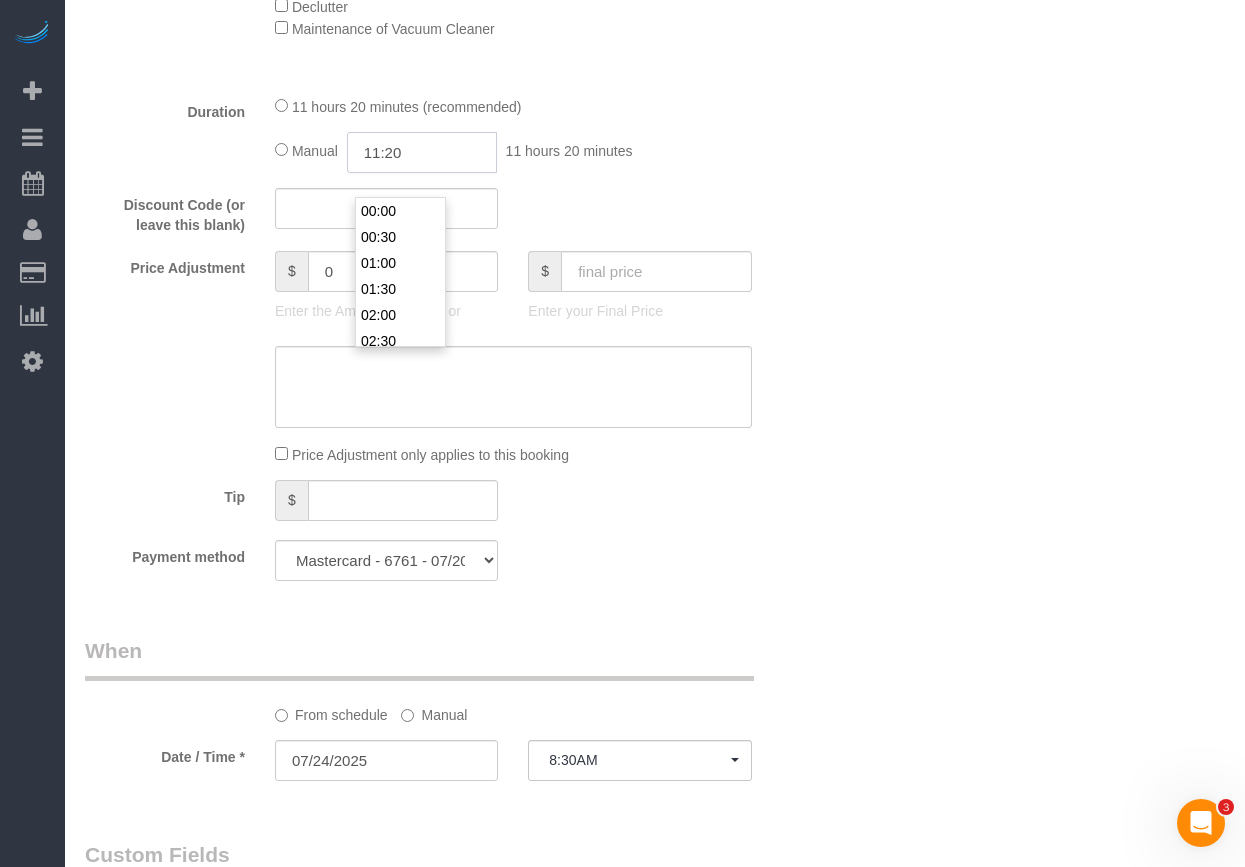 drag, startPoint x: 459, startPoint y: 186, endPoint x: 175, endPoint y: 171, distance: 284.39584 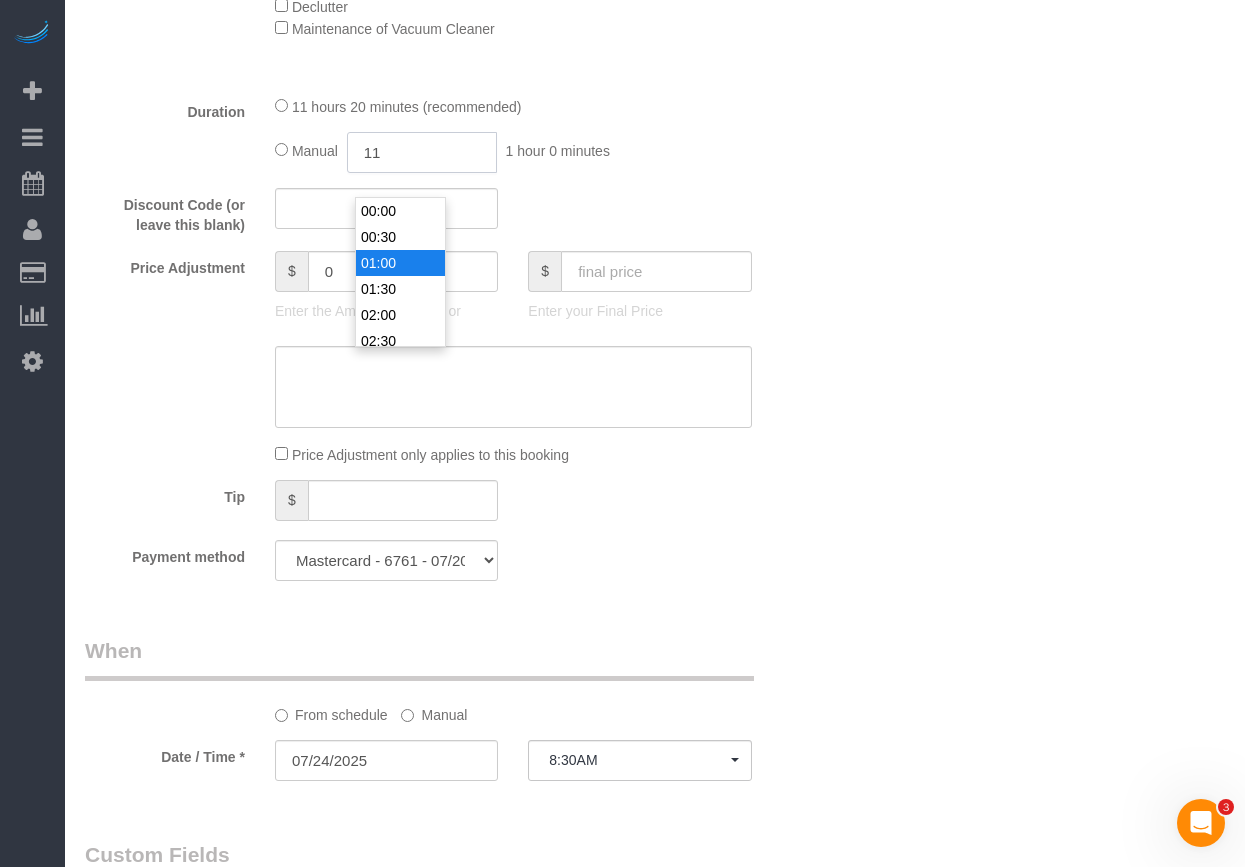 scroll, scrollTop: 546, scrollLeft: 0, axis: vertical 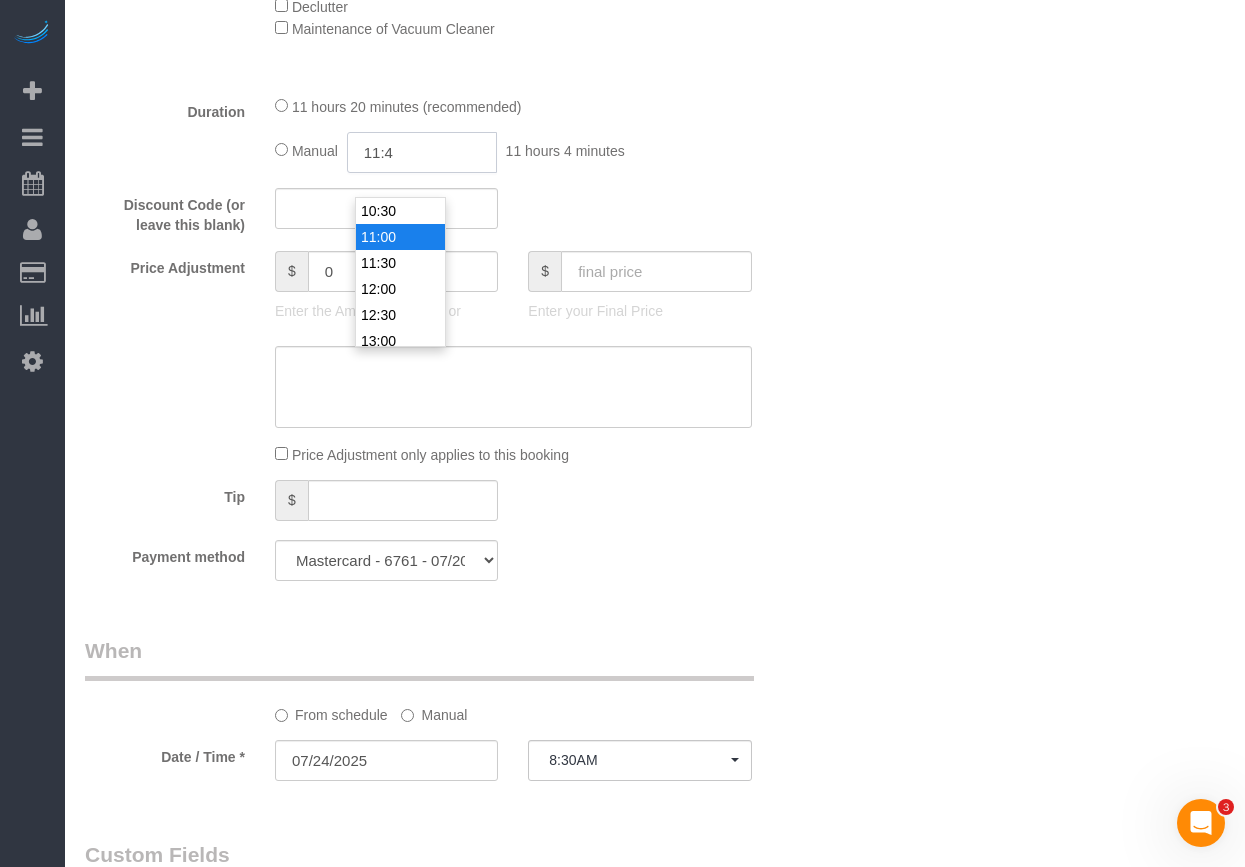 type on "11:40" 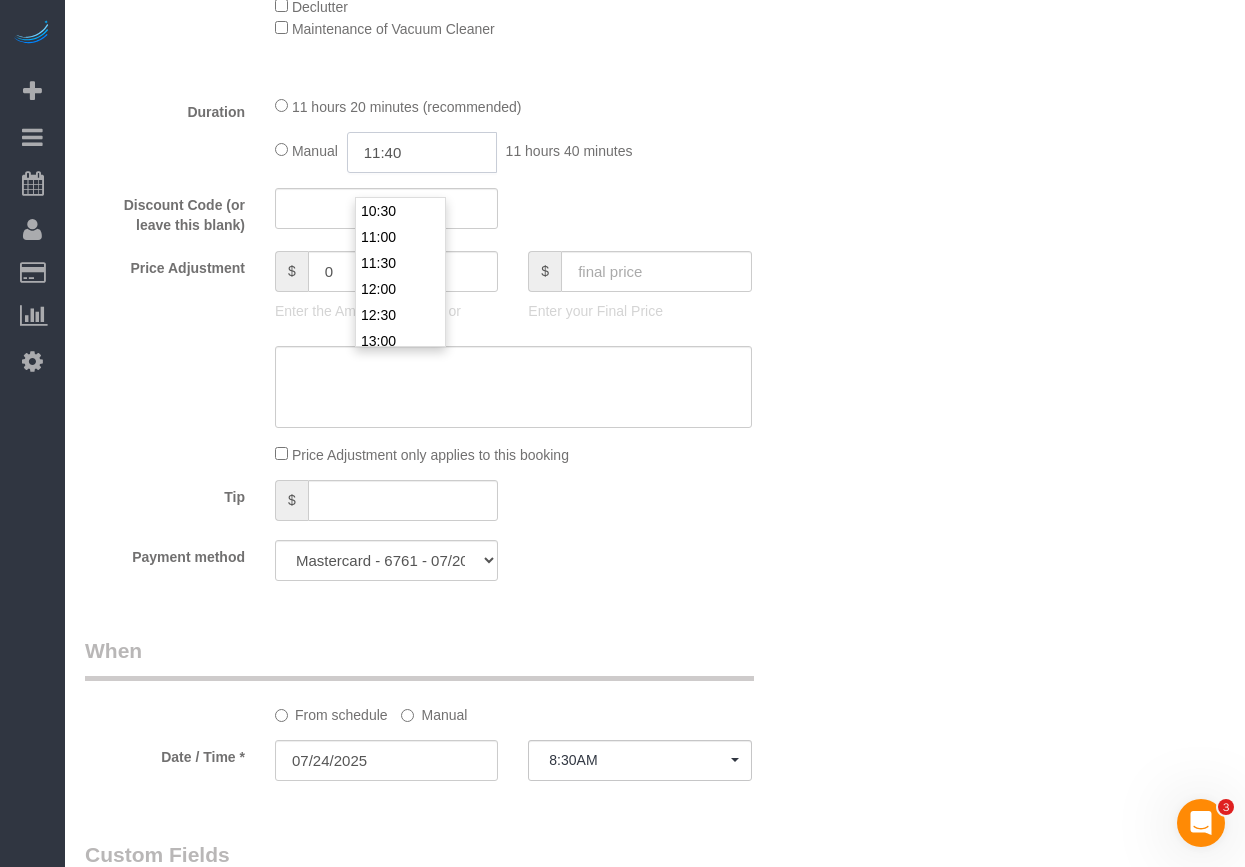 select on "spot11" 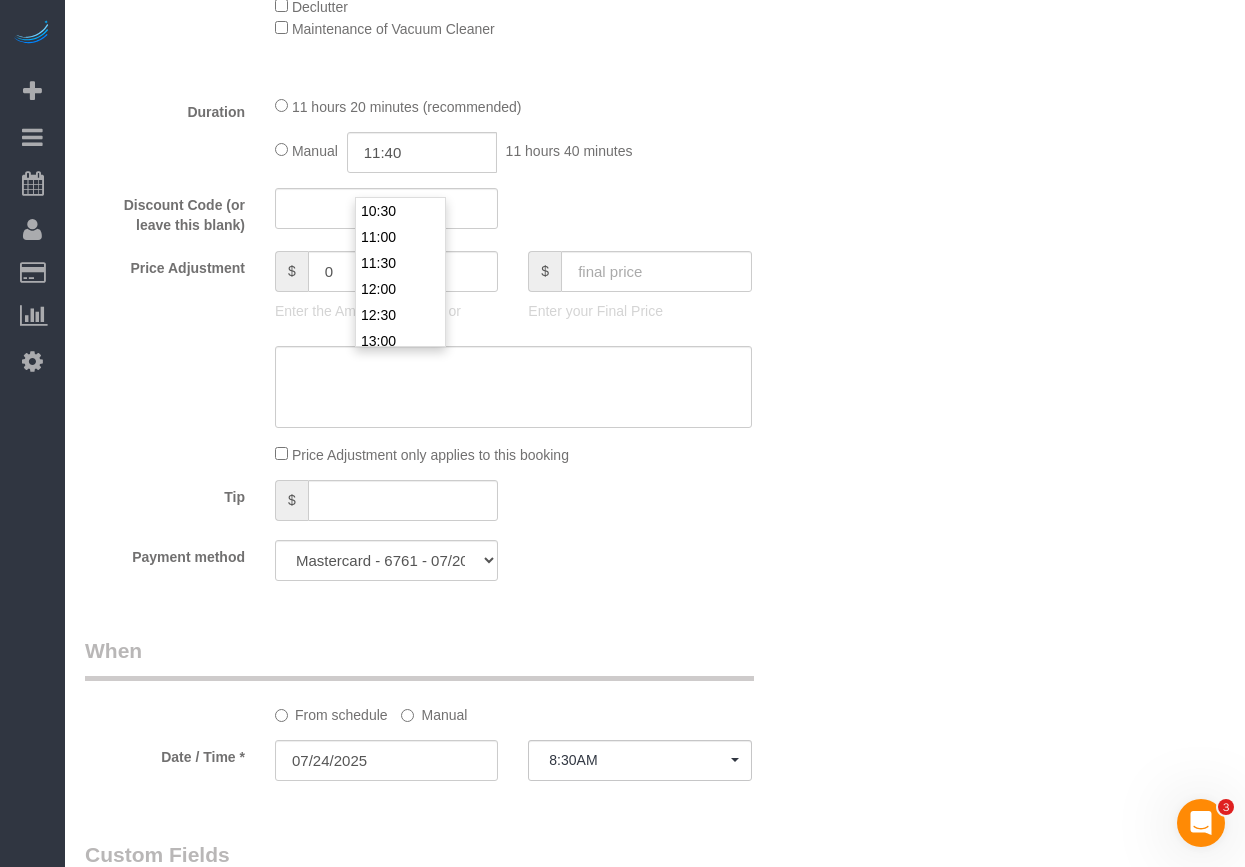 click on "Who
Email**
p.neubauer@comcast.net
Name *
Paul
Neubauer
new customer
Where
Address**
314 w wing st
Arlington heights
AK
AL
AR
AZ
CA
CO
CT
DC
DE
FL
GA
HI
IA
ID
IL
IN
KS
KY
LA
MA
MD
ME
MI
MN
MO
MS
MT
NC" at bounding box center [655, 601] 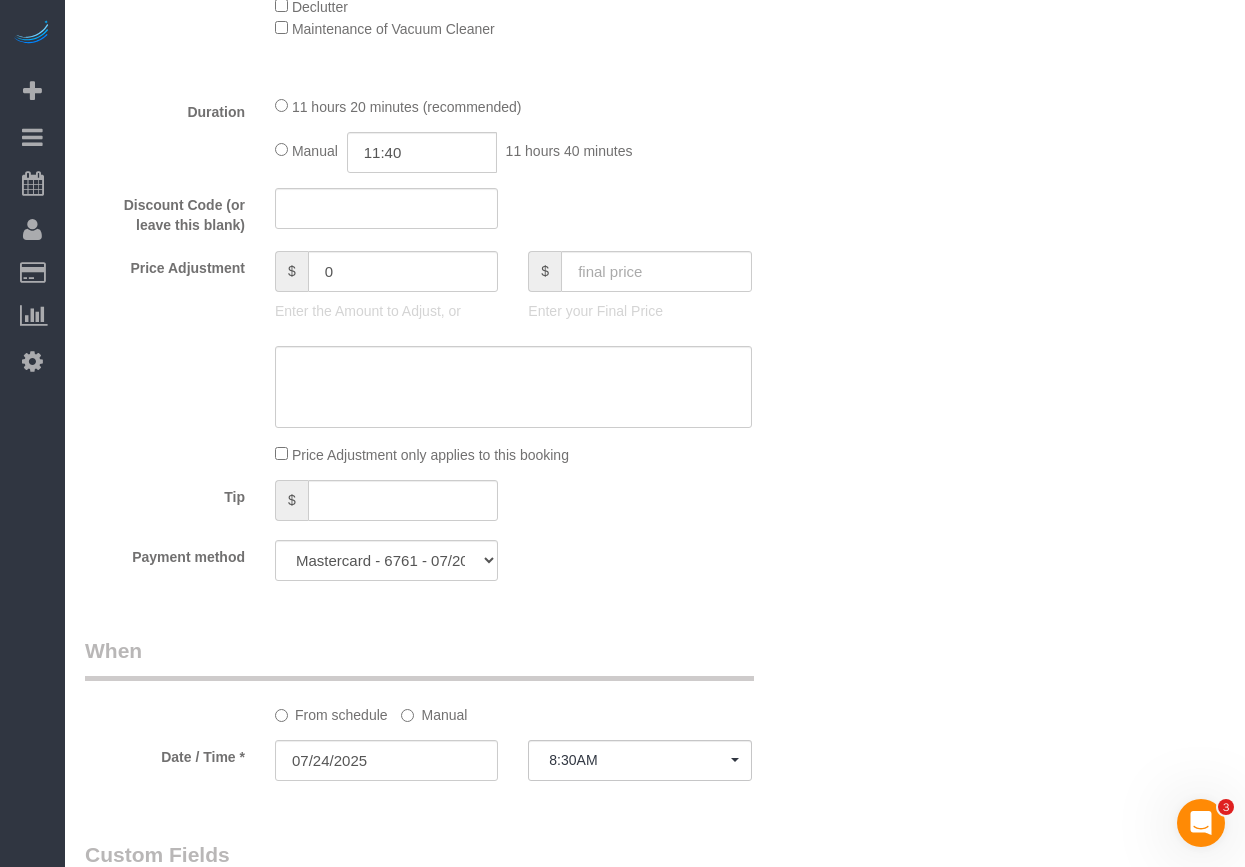 select on "spot21" 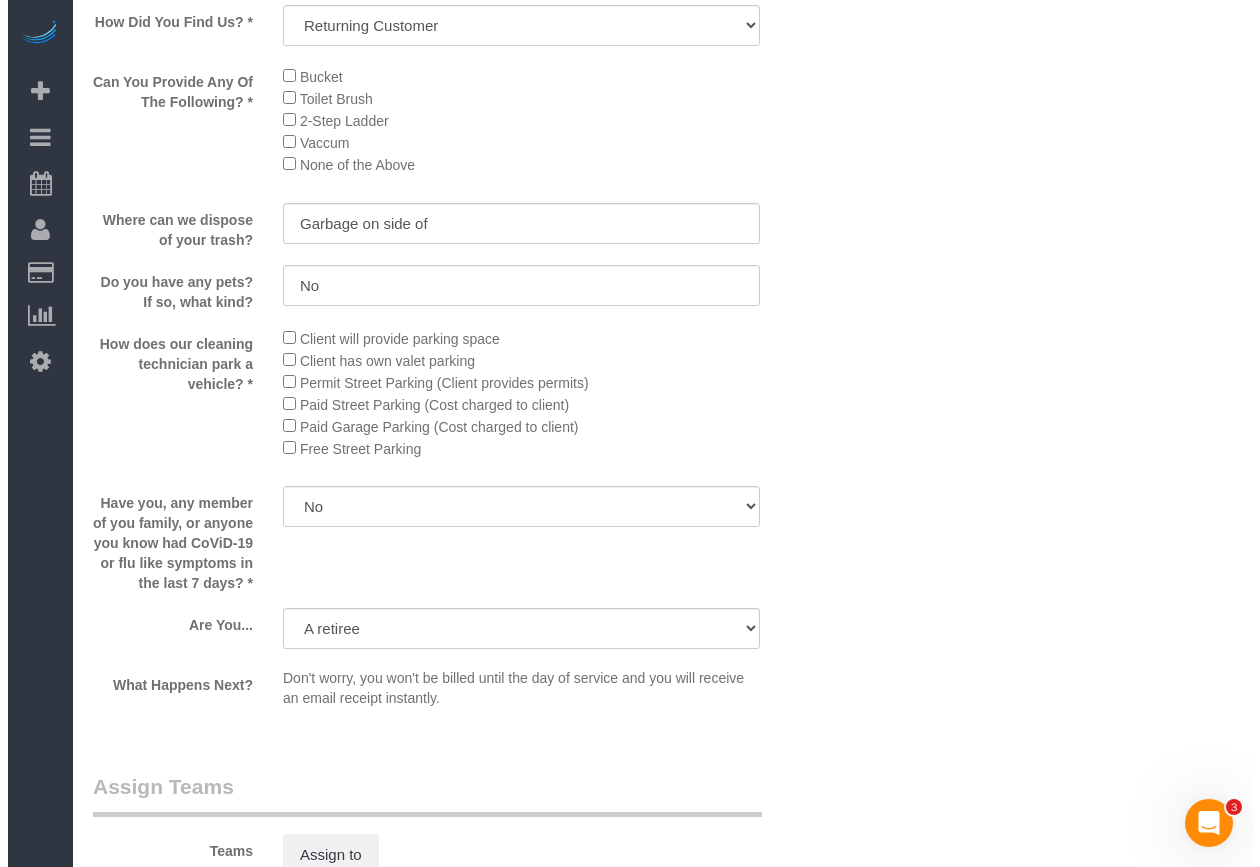 scroll, scrollTop: 3578, scrollLeft: 0, axis: vertical 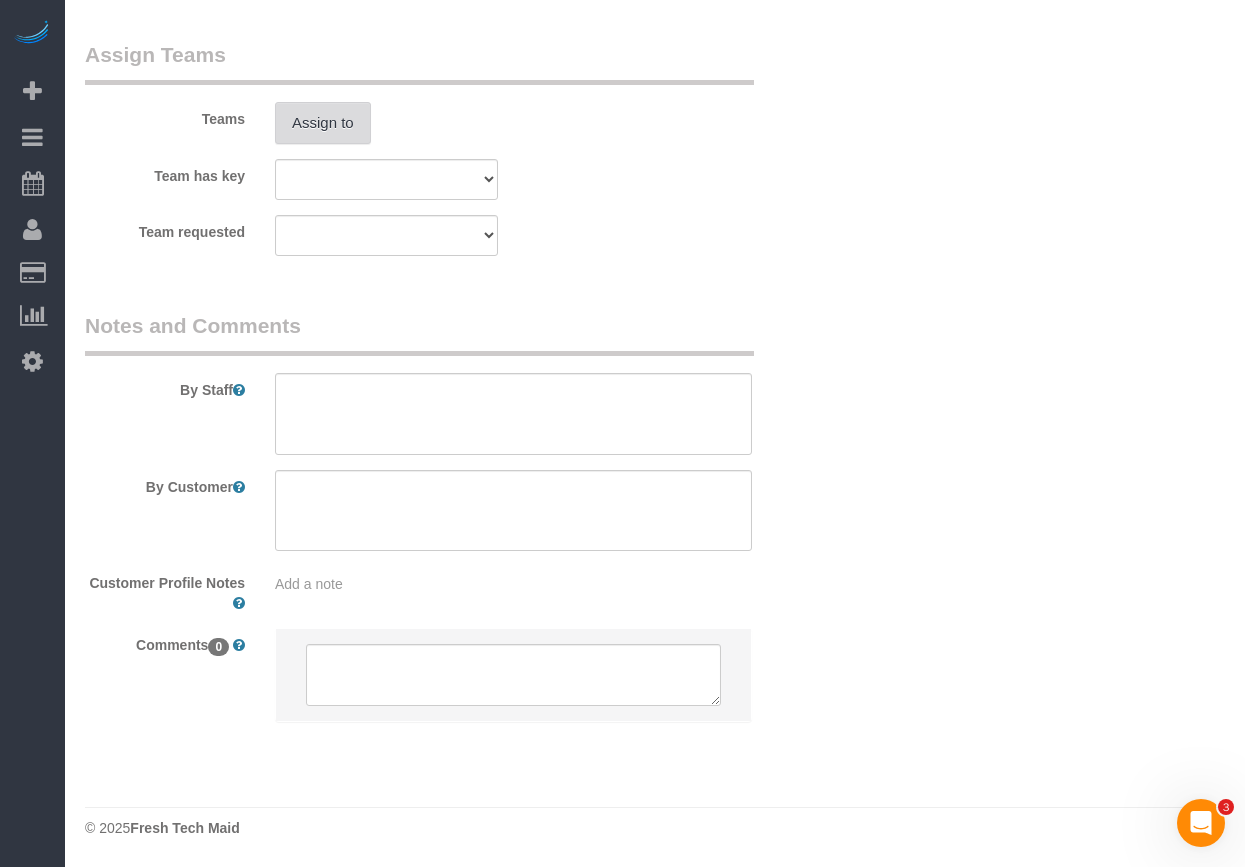 click on "Assign to" at bounding box center [323, 123] 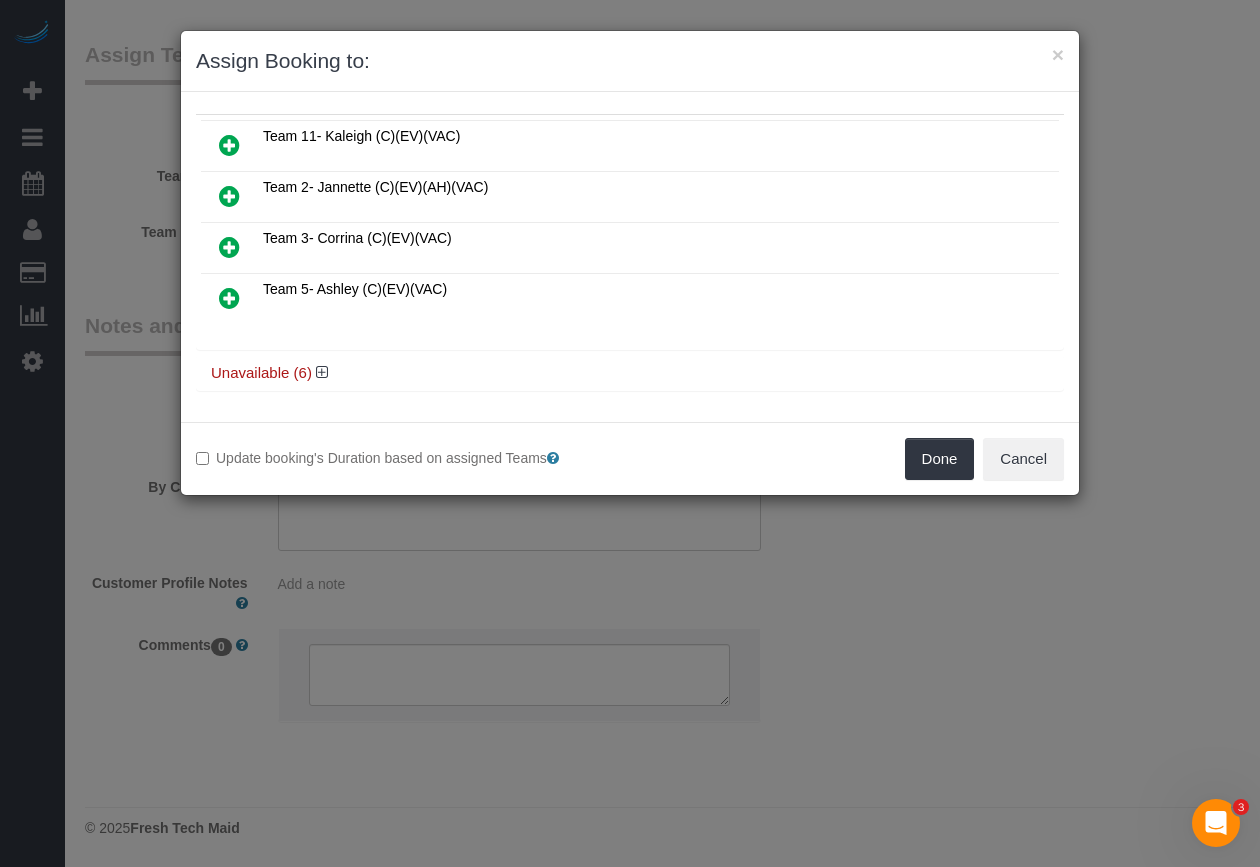 click at bounding box center [229, 145] 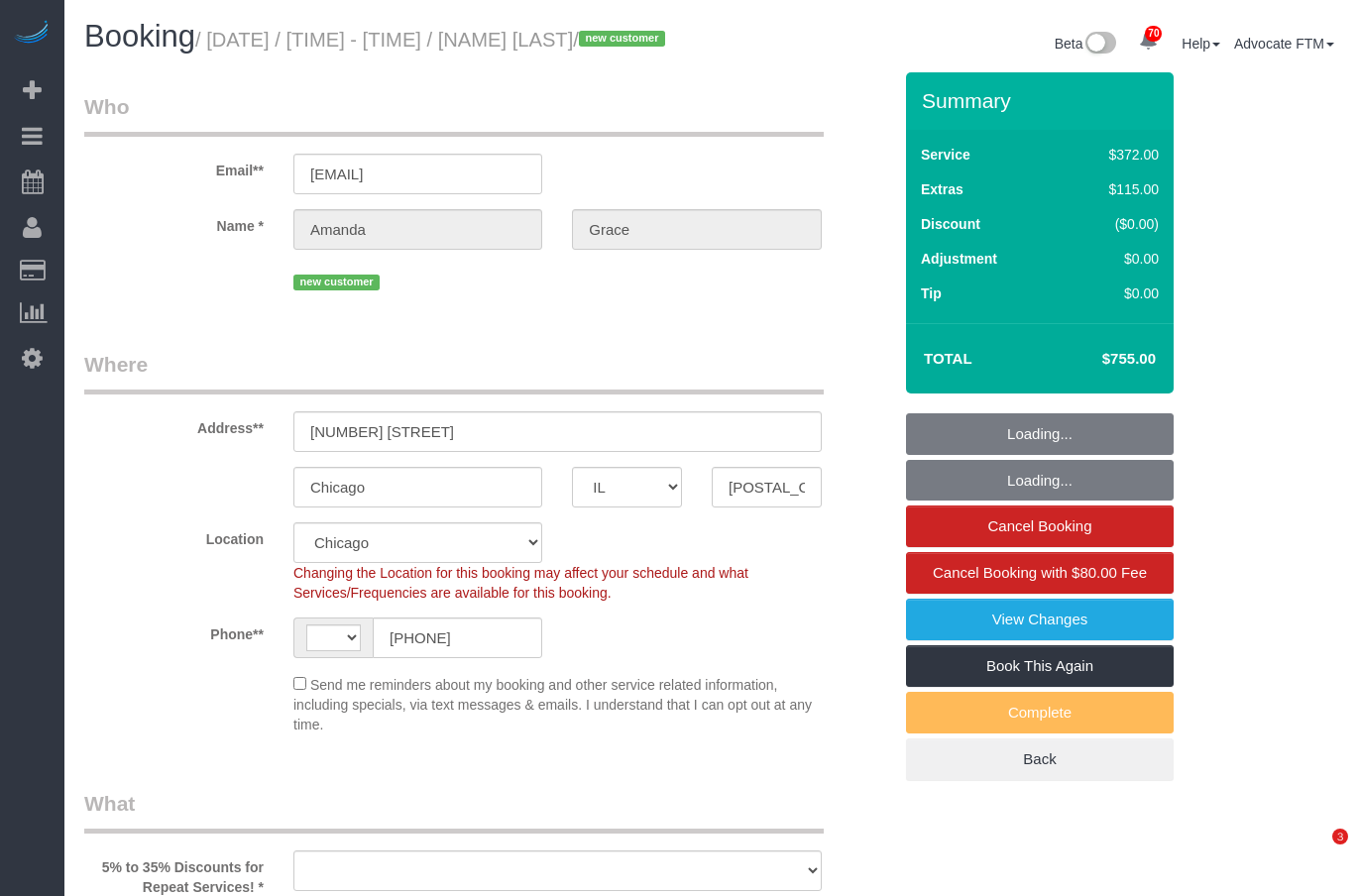 select on "IL" 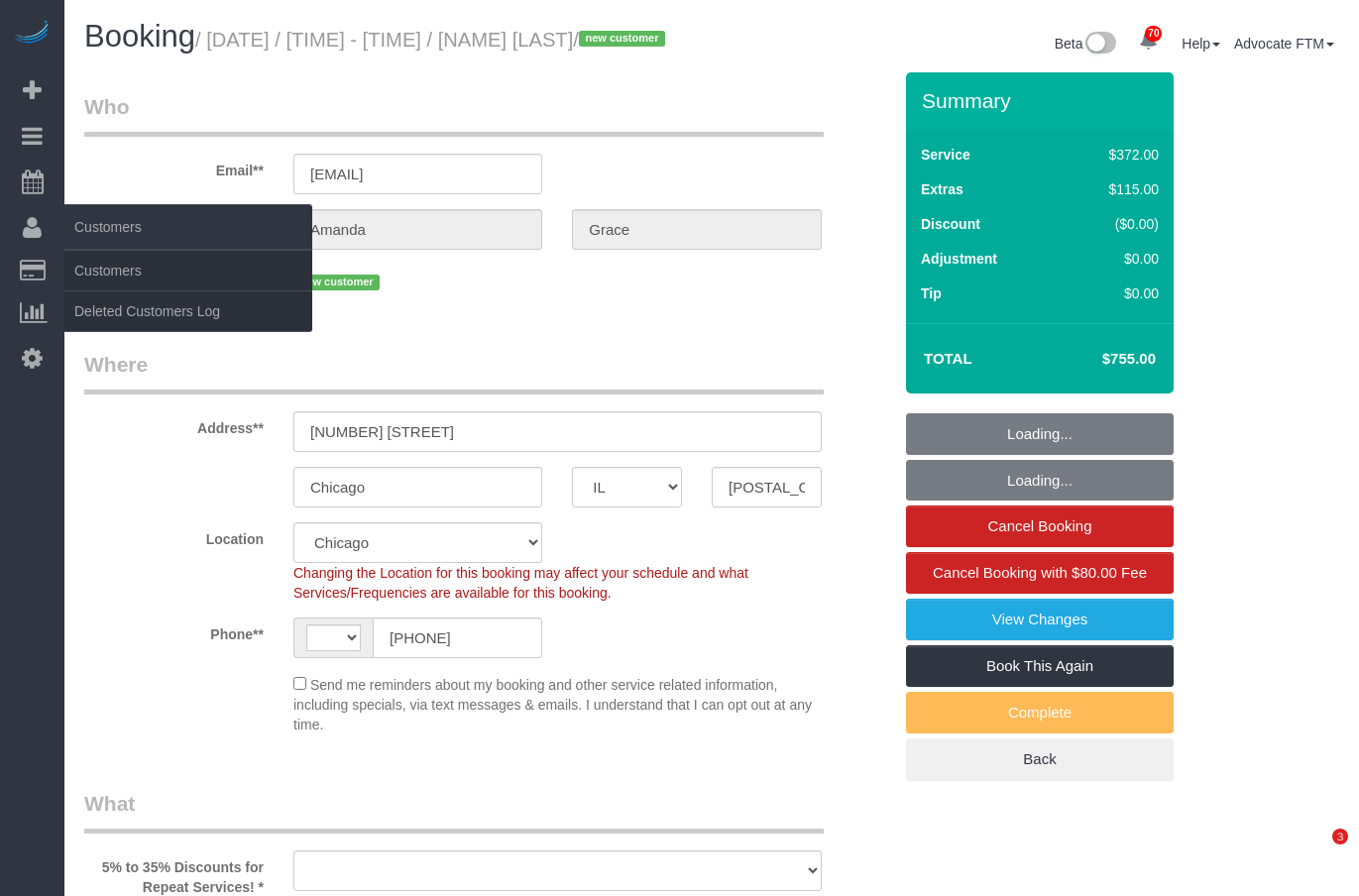 scroll, scrollTop: 0, scrollLeft: 0, axis: both 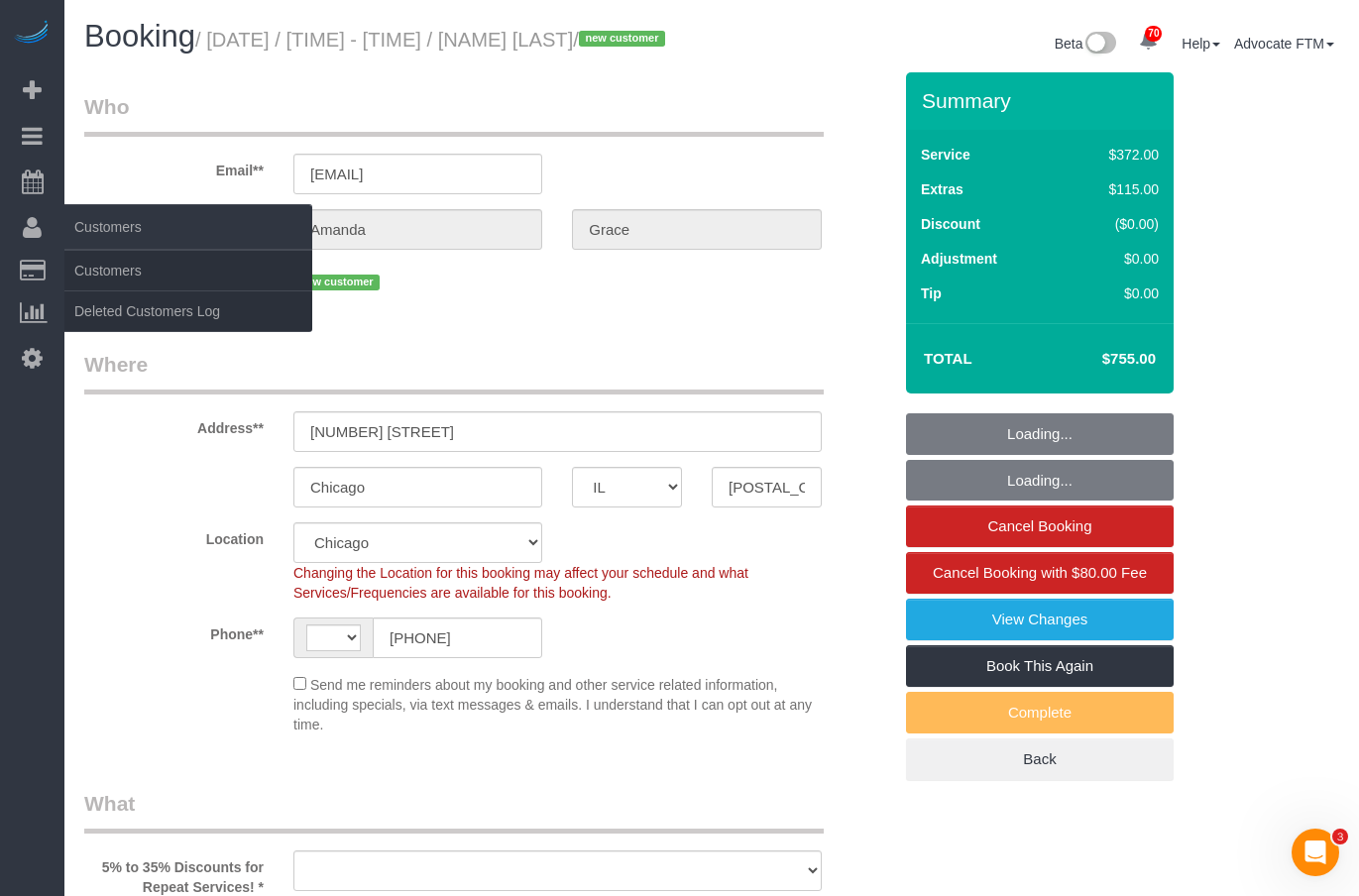 select on "string:US" 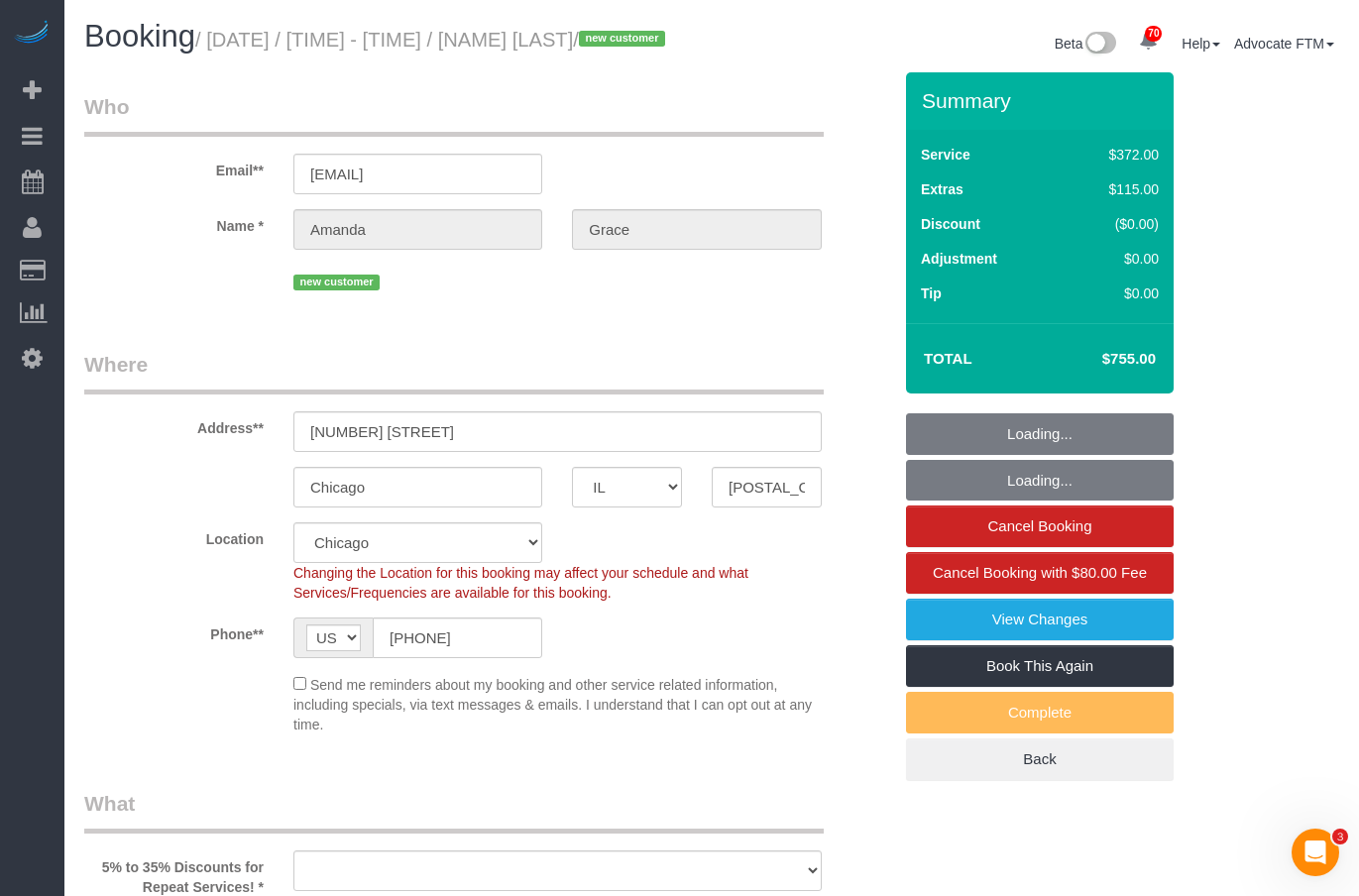 select on "object:1190" 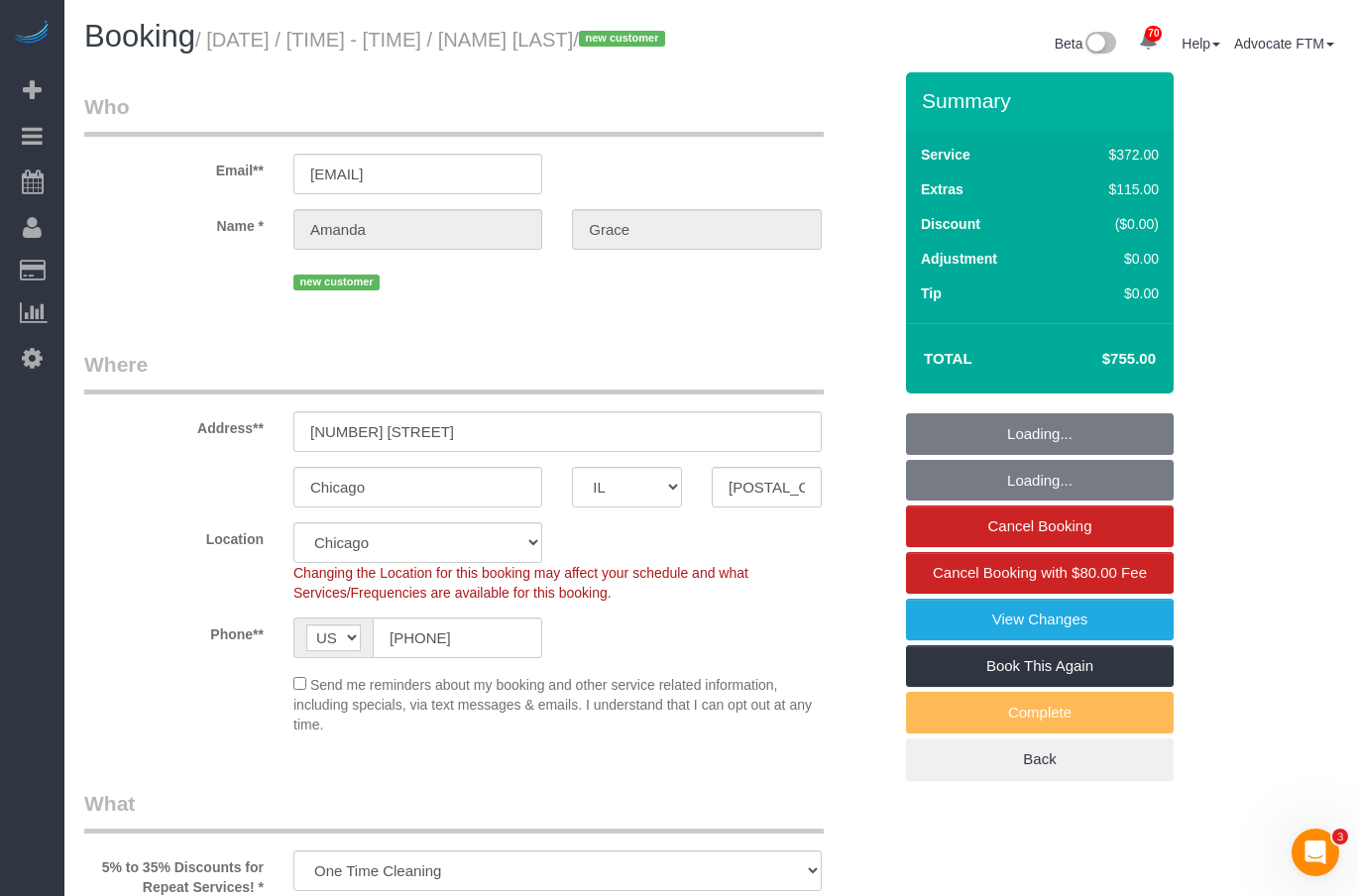 select on "object:1351" 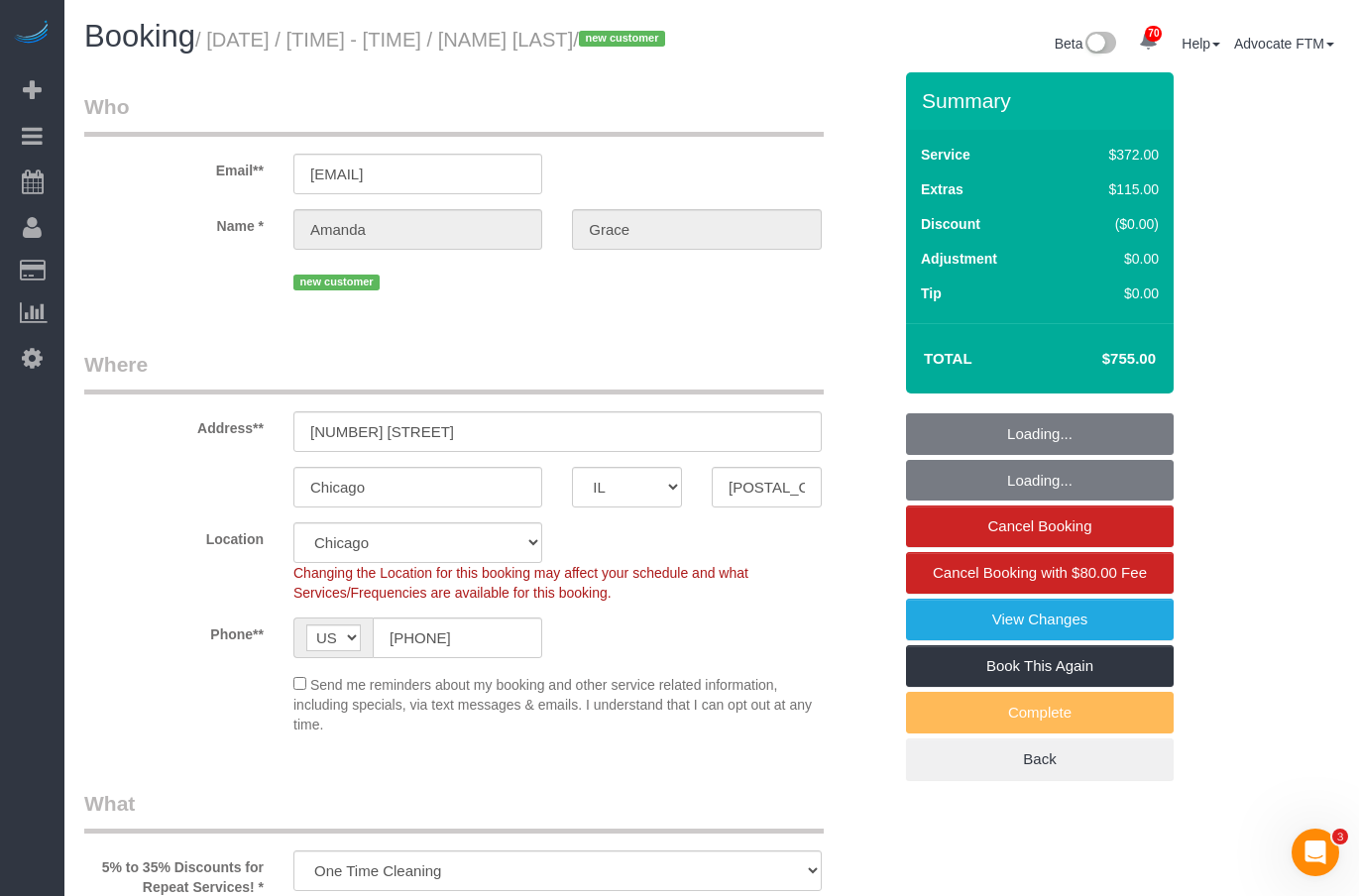 select on "spot1" 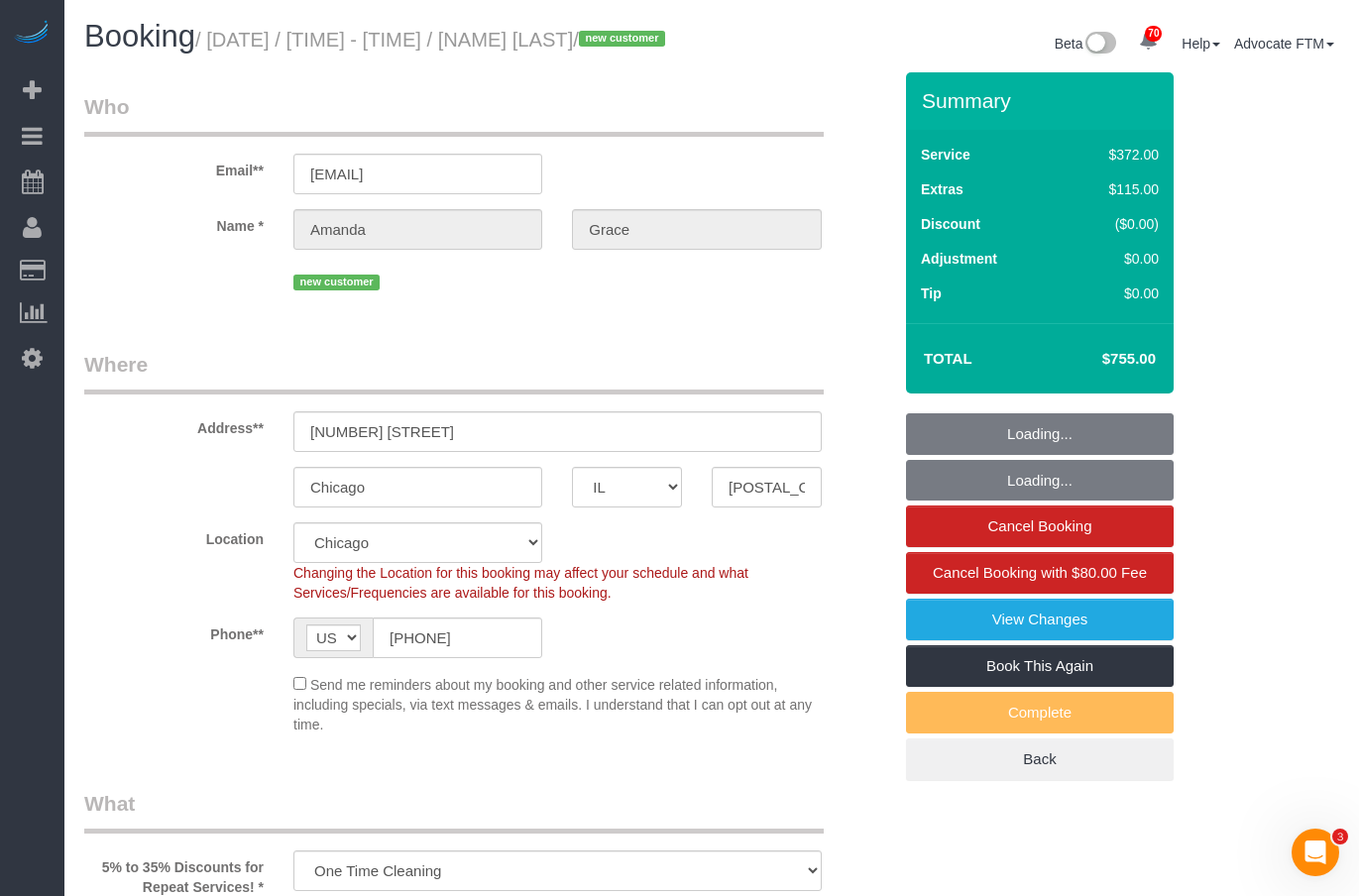 drag, startPoint x: 680, startPoint y: 371, endPoint x: 646, endPoint y: 399, distance: 44.045431 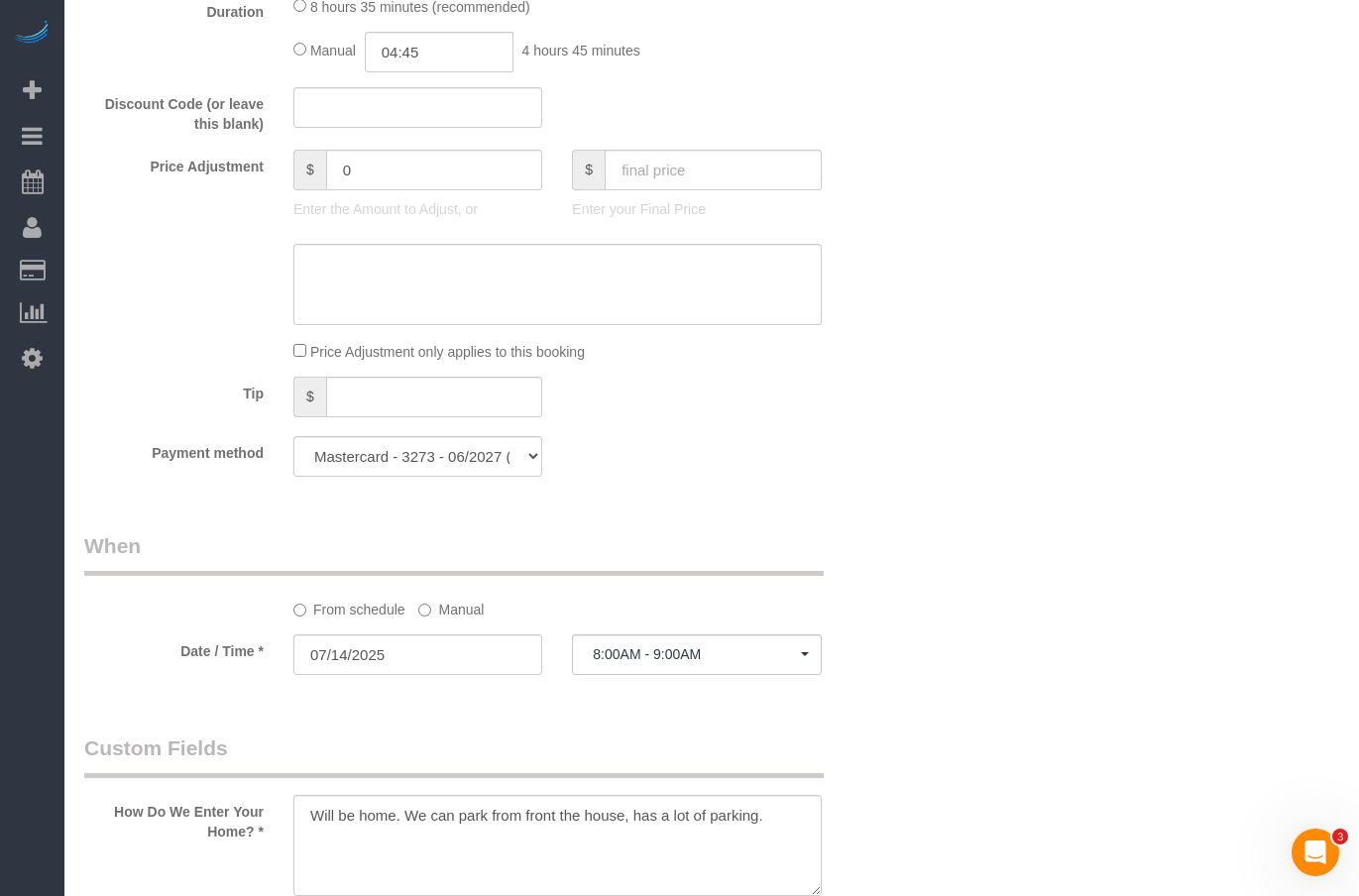 scroll, scrollTop: 1586, scrollLeft: 0, axis: vertical 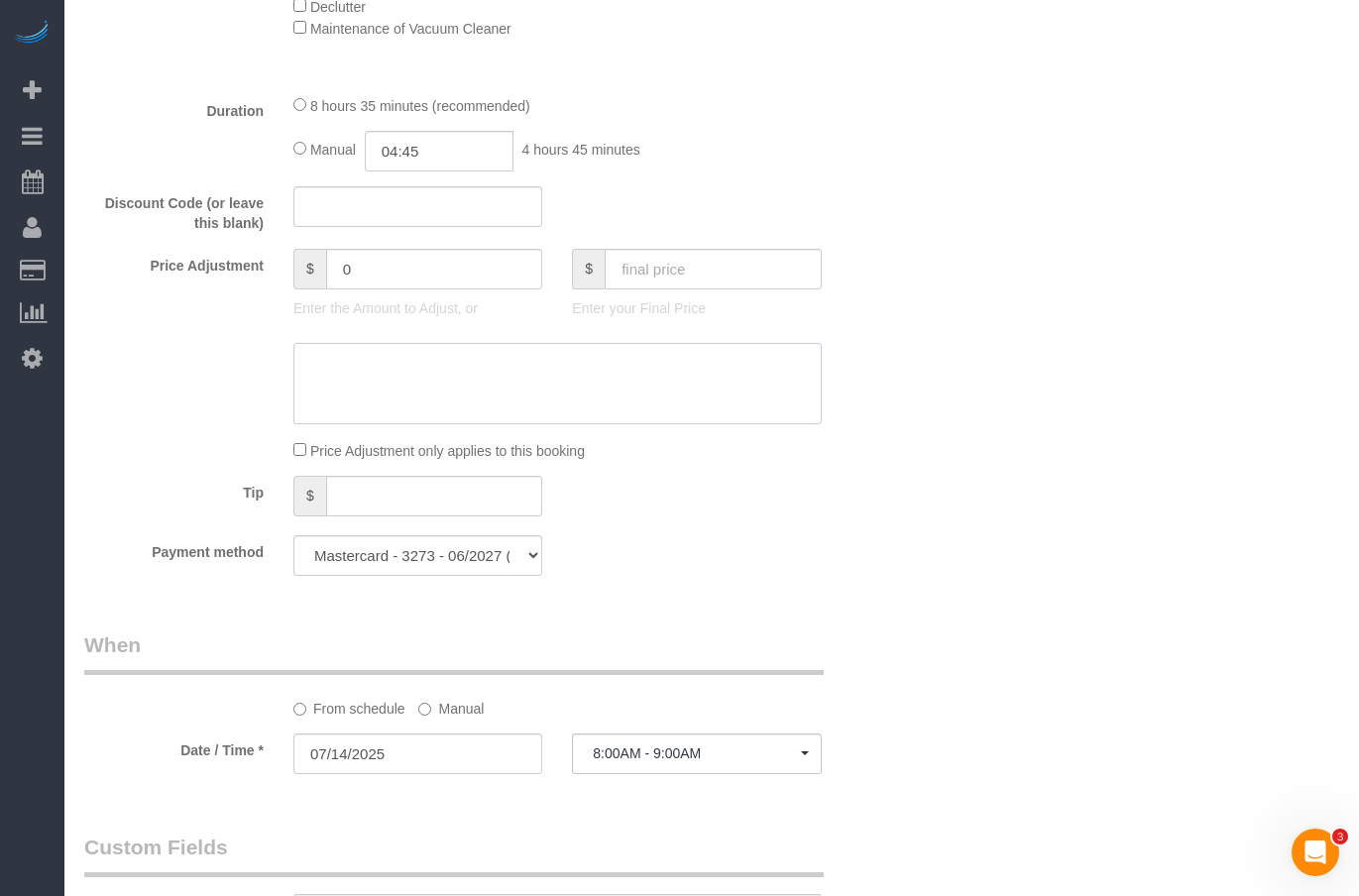 click 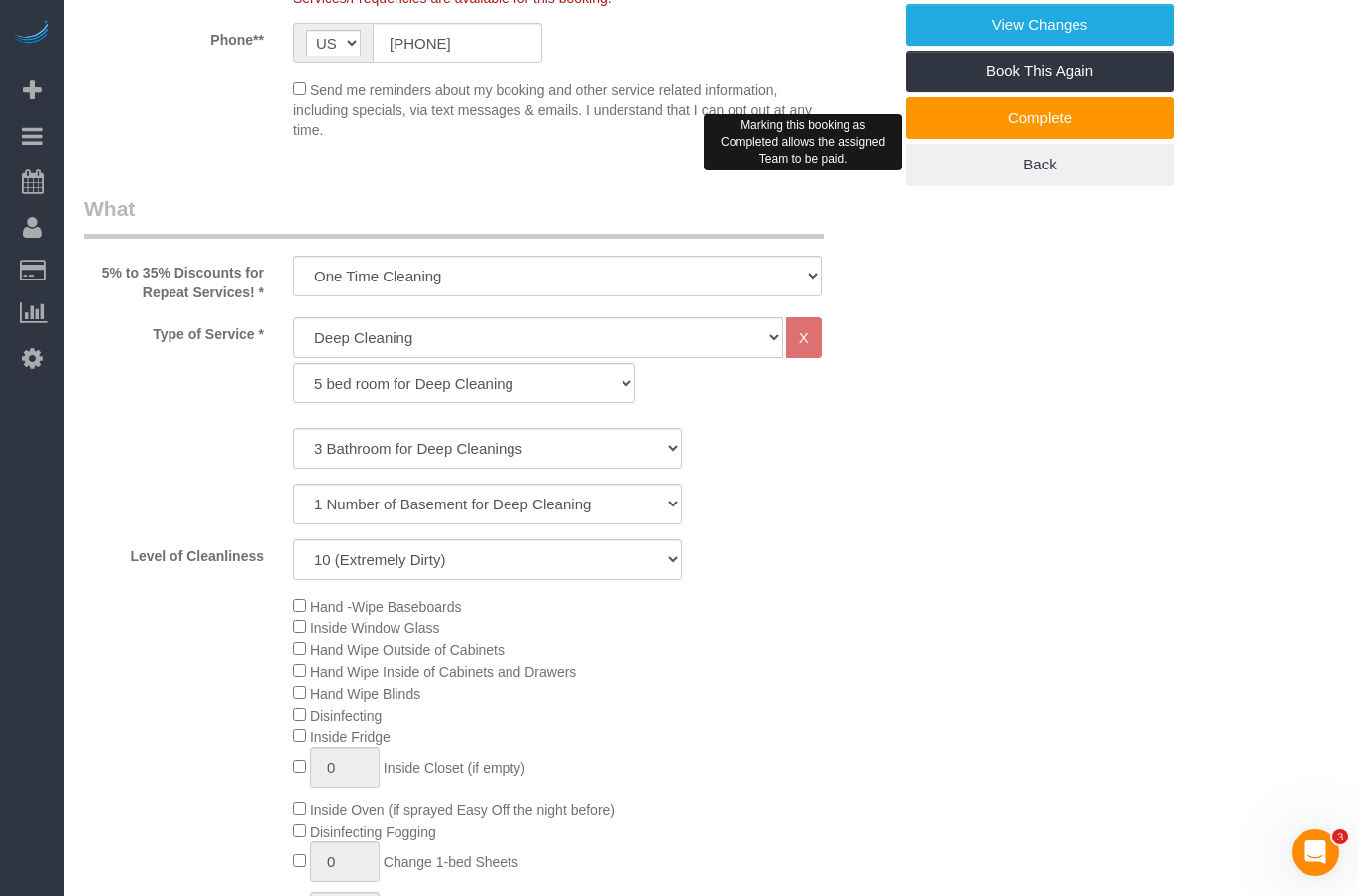 scroll, scrollTop: 198, scrollLeft: 0, axis: vertical 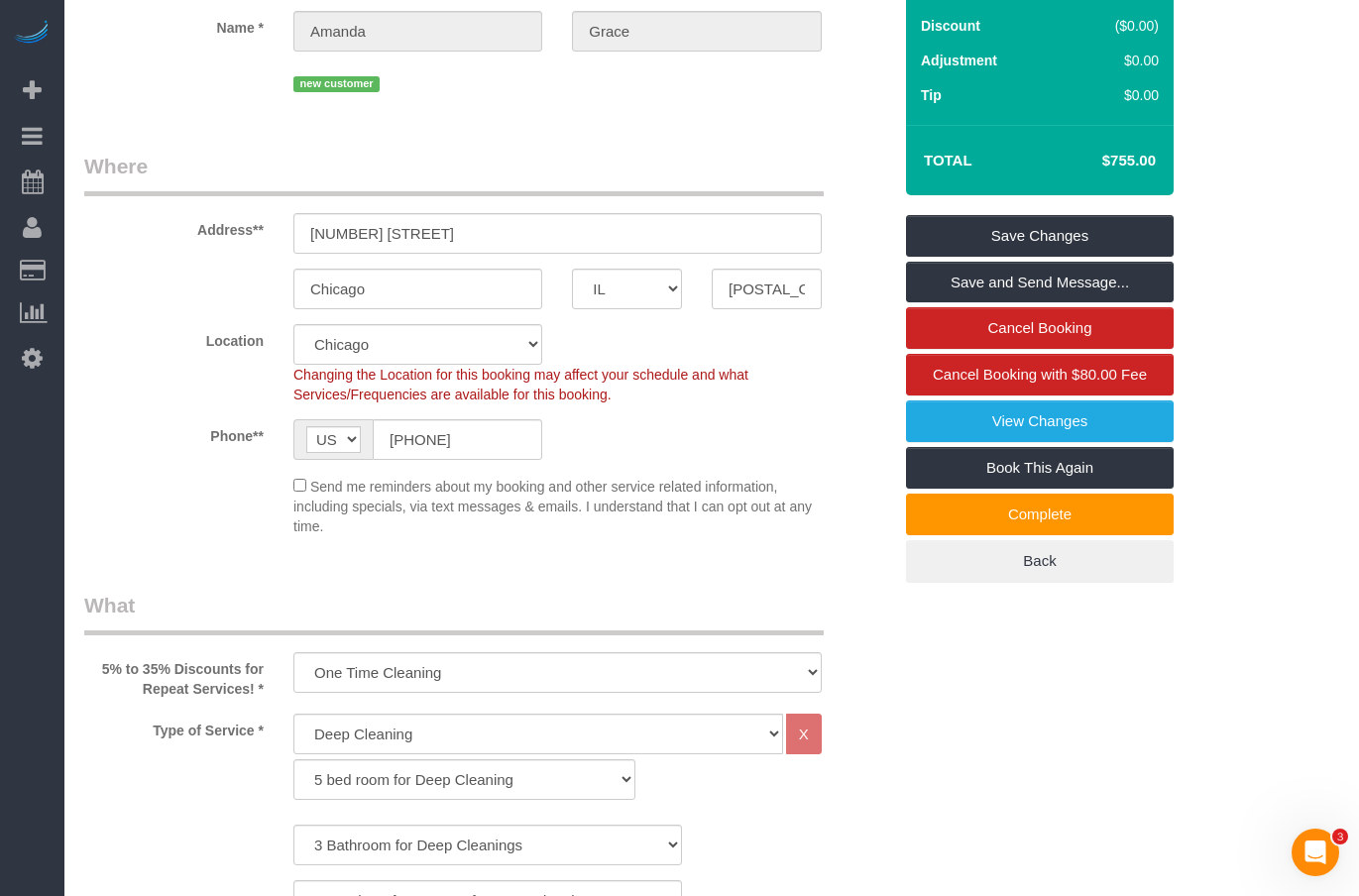 drag, startPoint x: 1086, startPoint y: 181, endPoint x: 1135, endPoint y: 184, distance: 49.09175 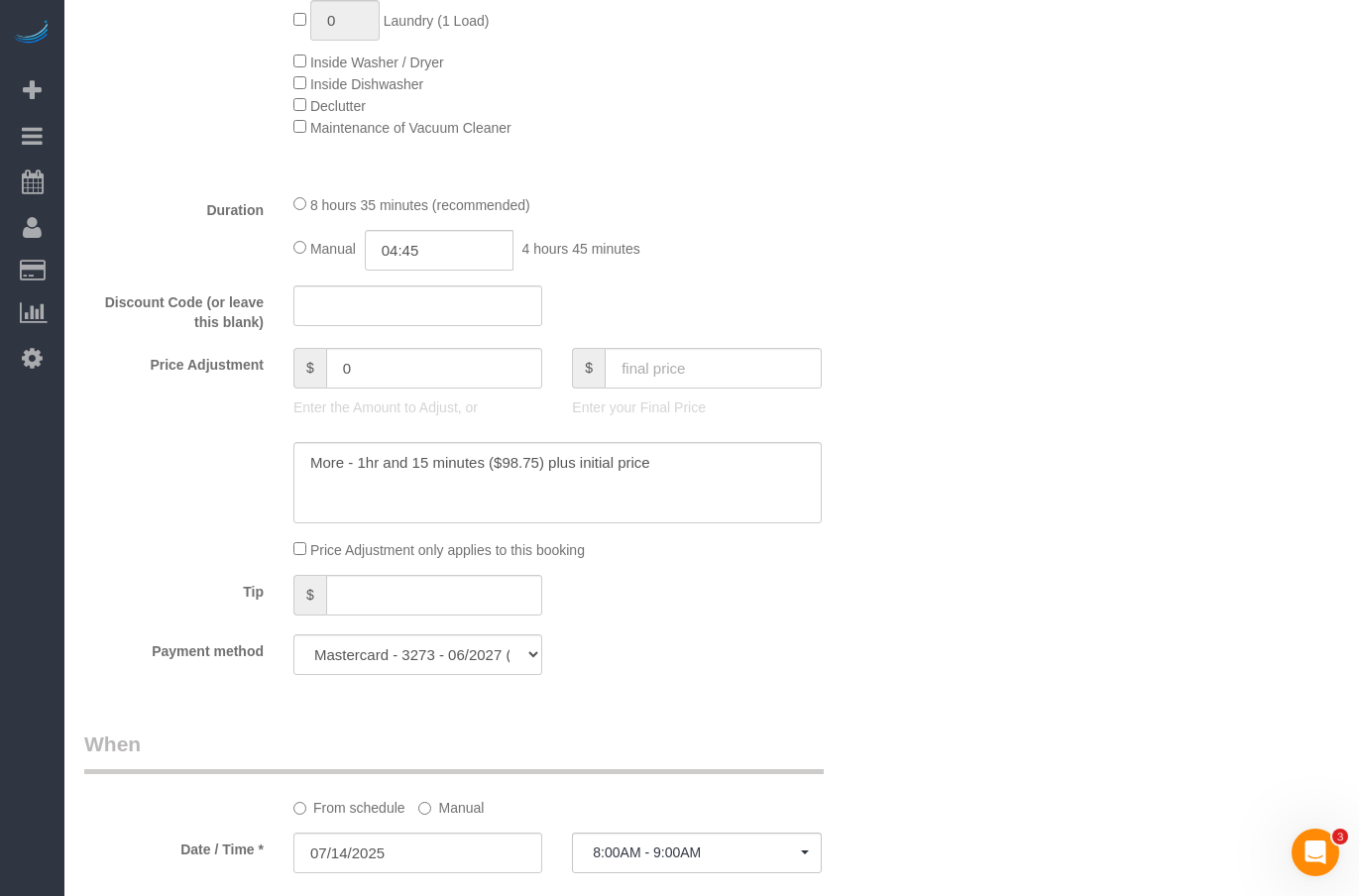 scroll, scrollTop: 1685, scrollLeft: 0, axis: vertical 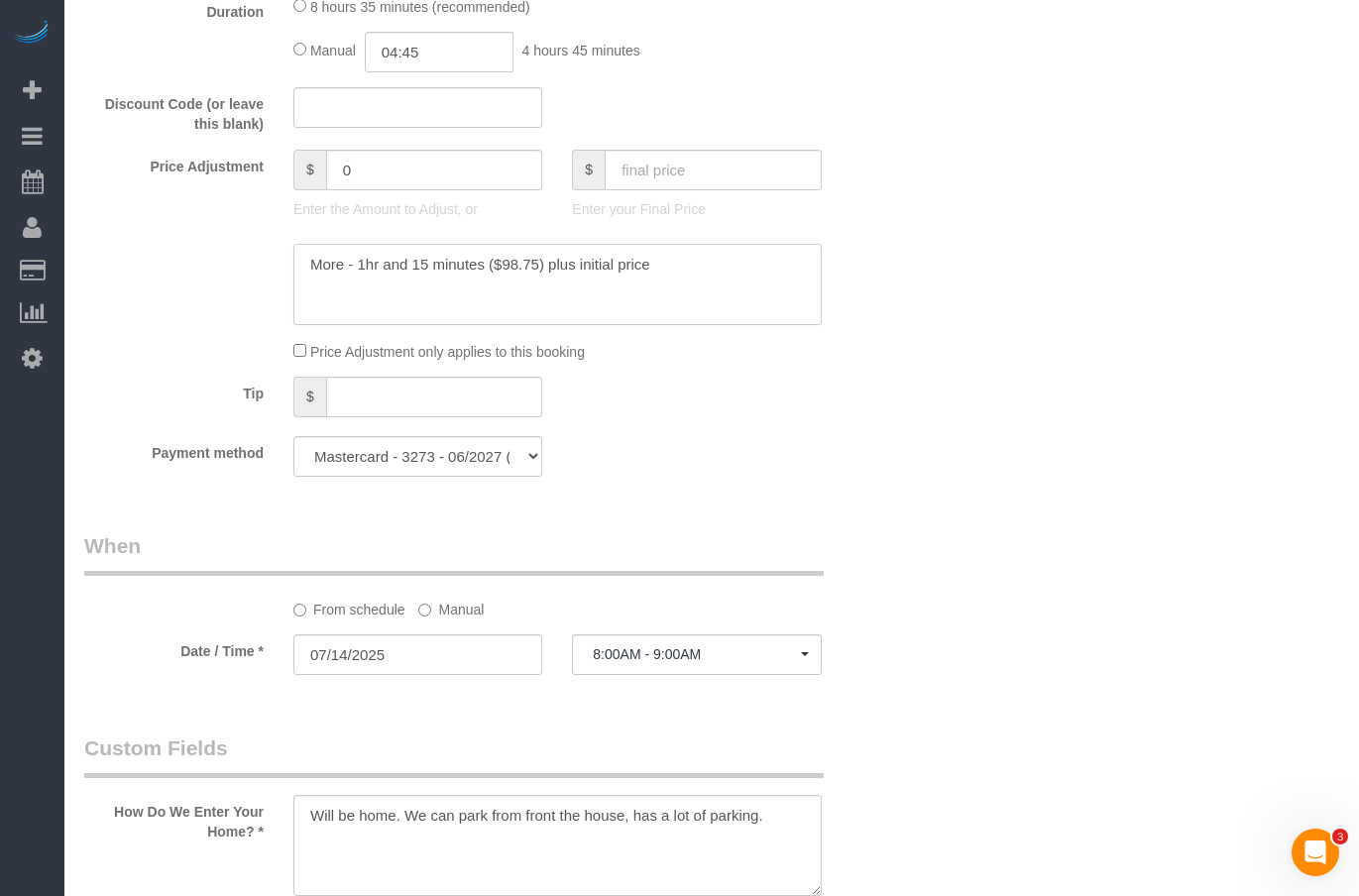 click 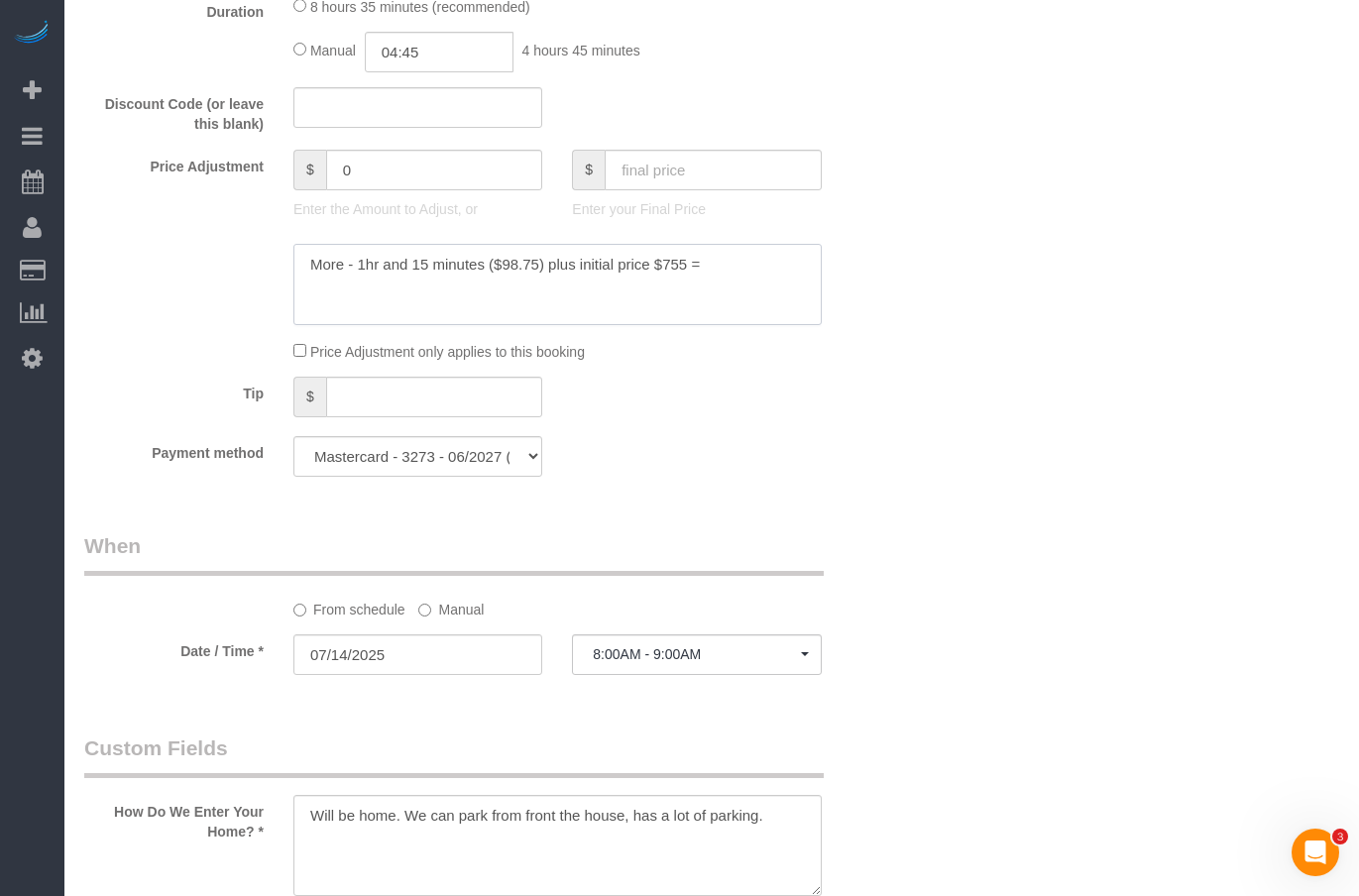 click 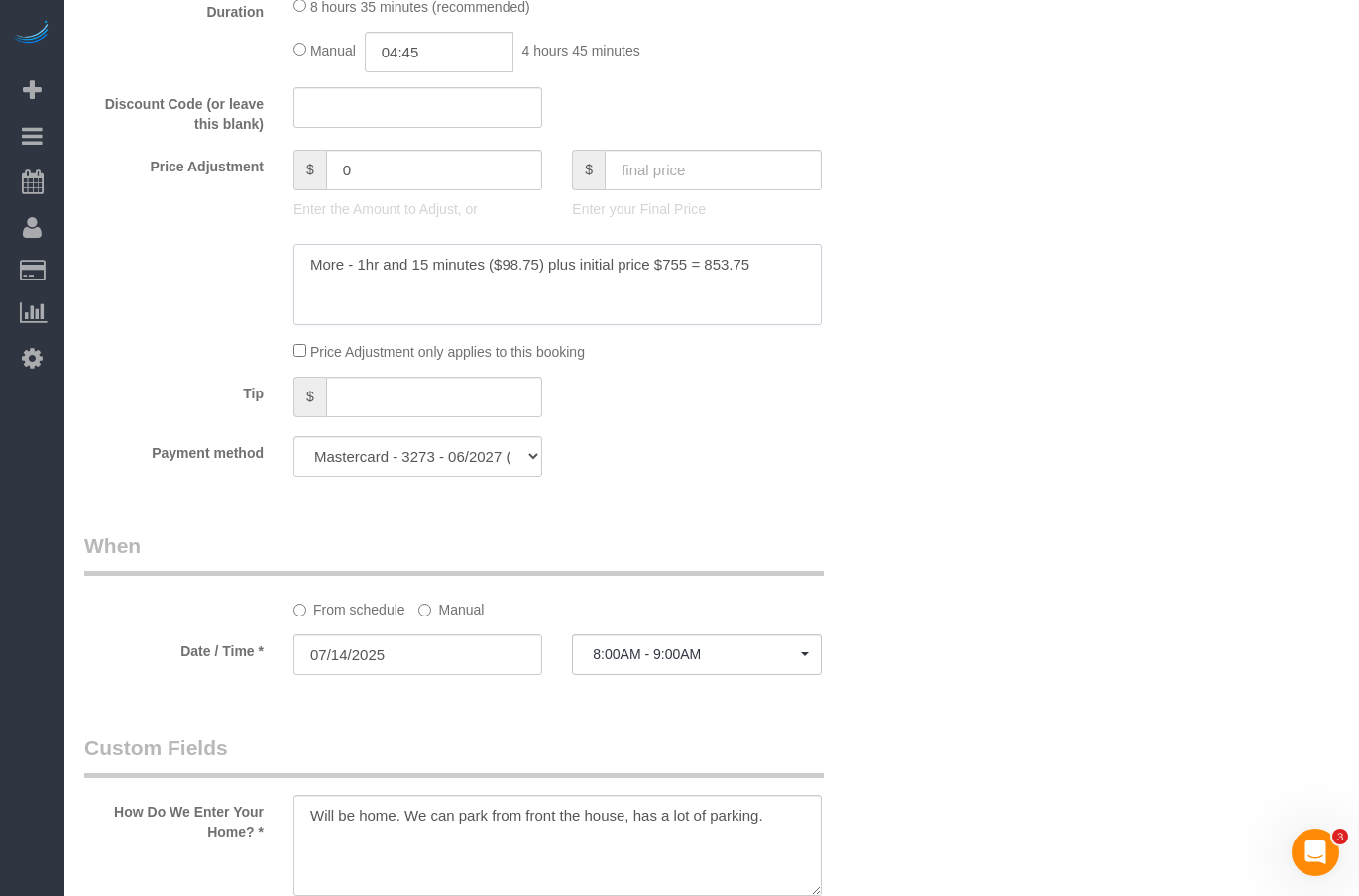 drag, startPoint x: 730, startPoint y: 289, endPoint x: 689, endPoint y: 291, distance: 41.04875 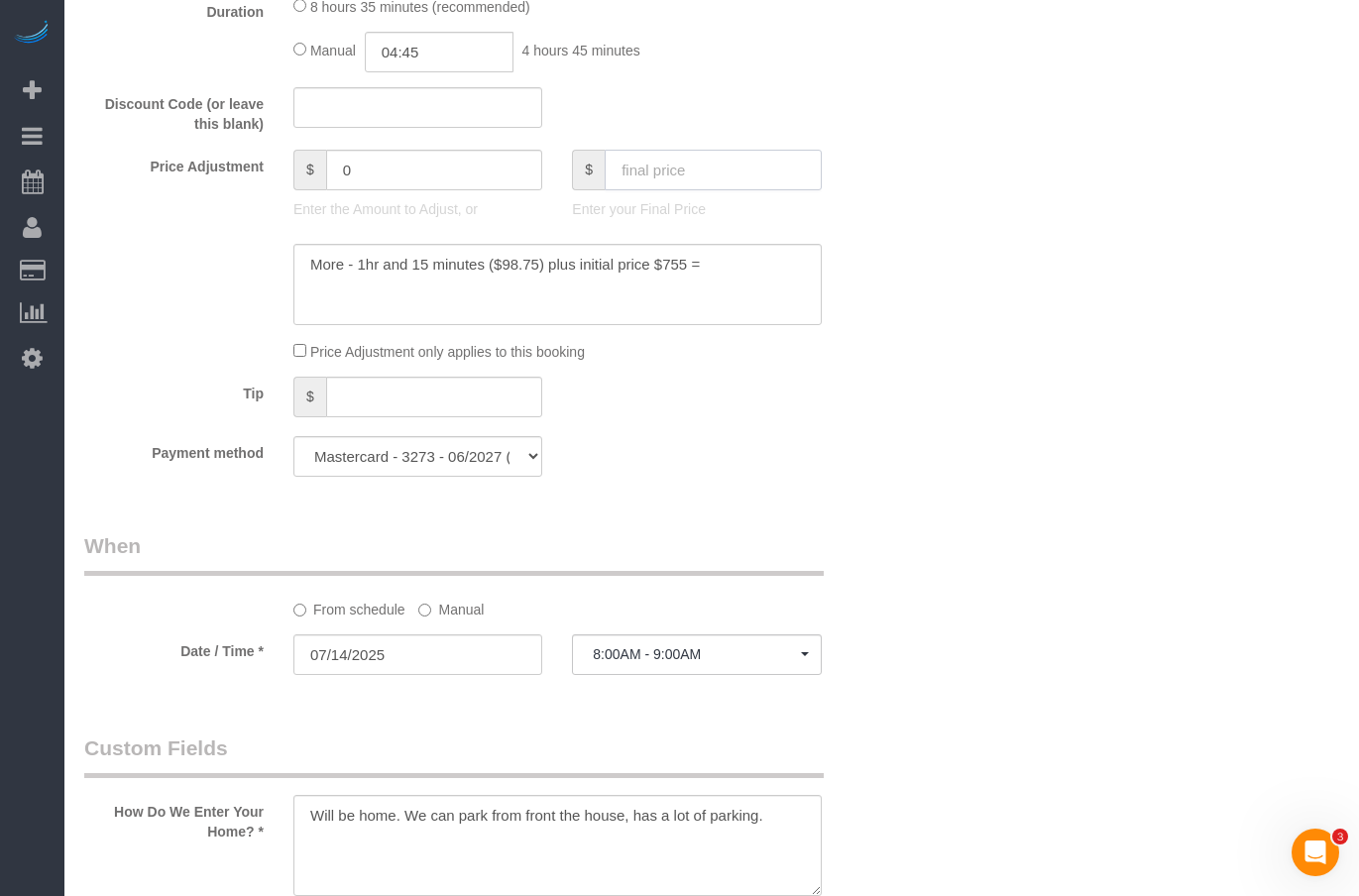 click 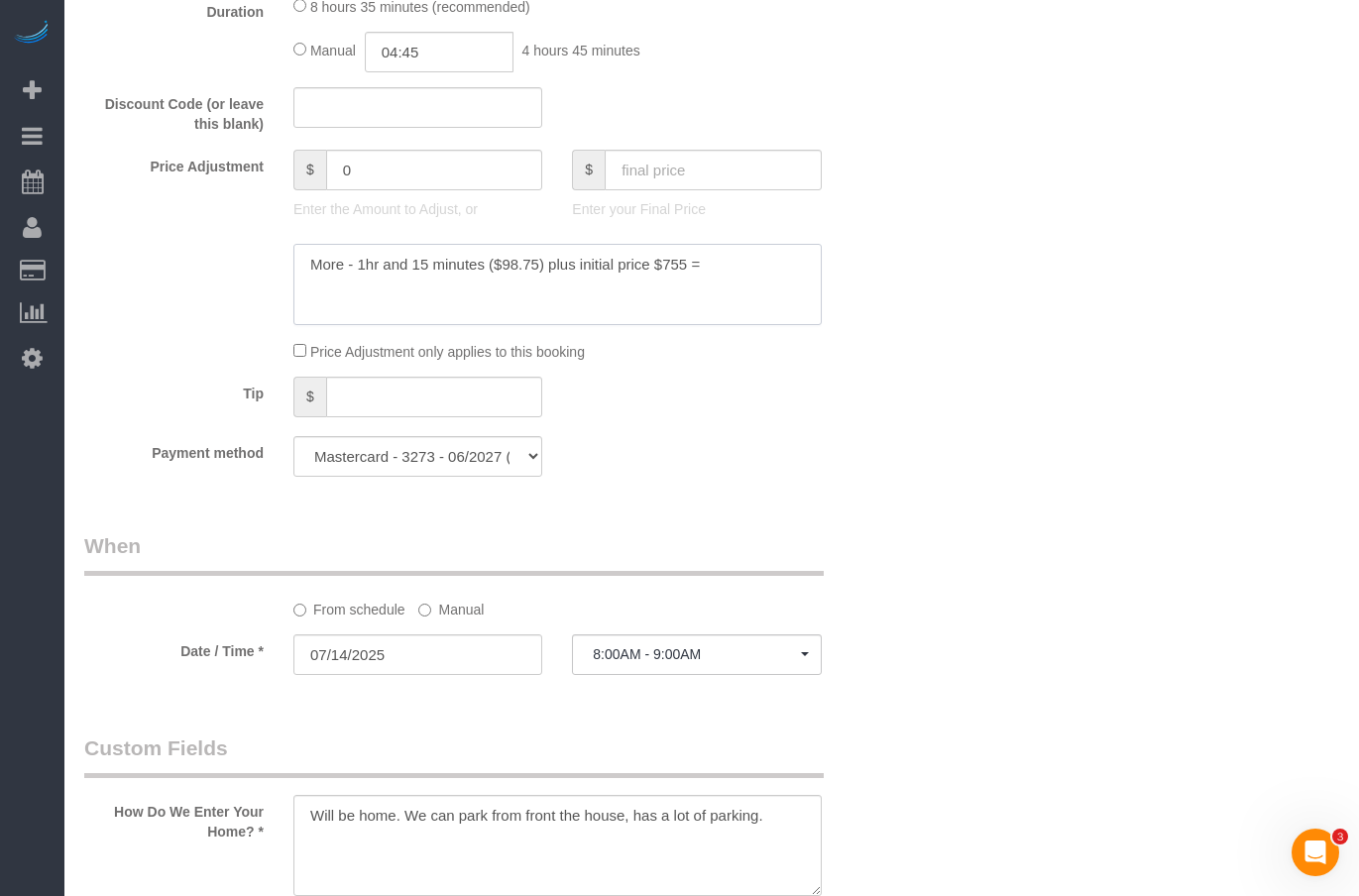 click 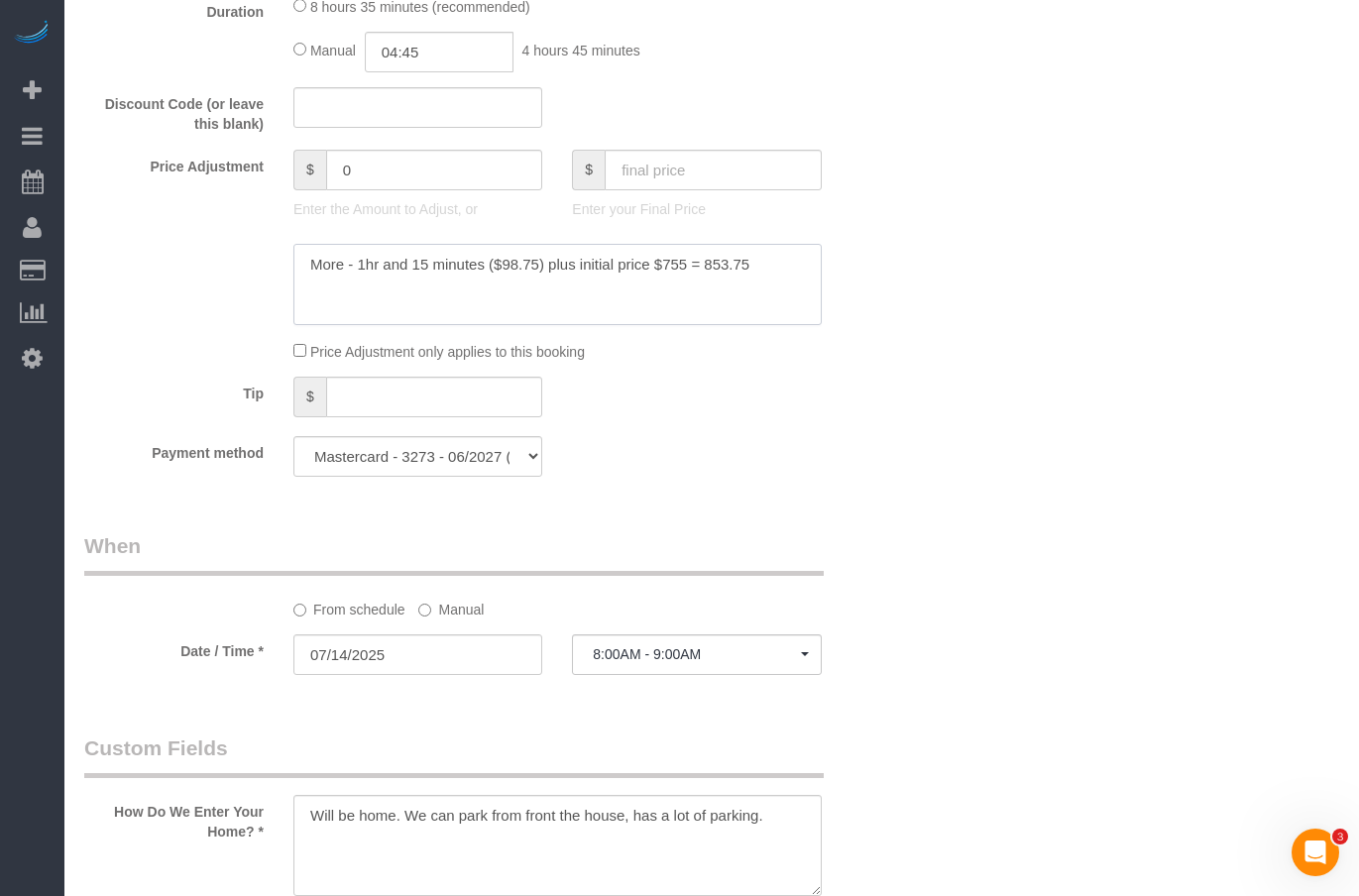 click 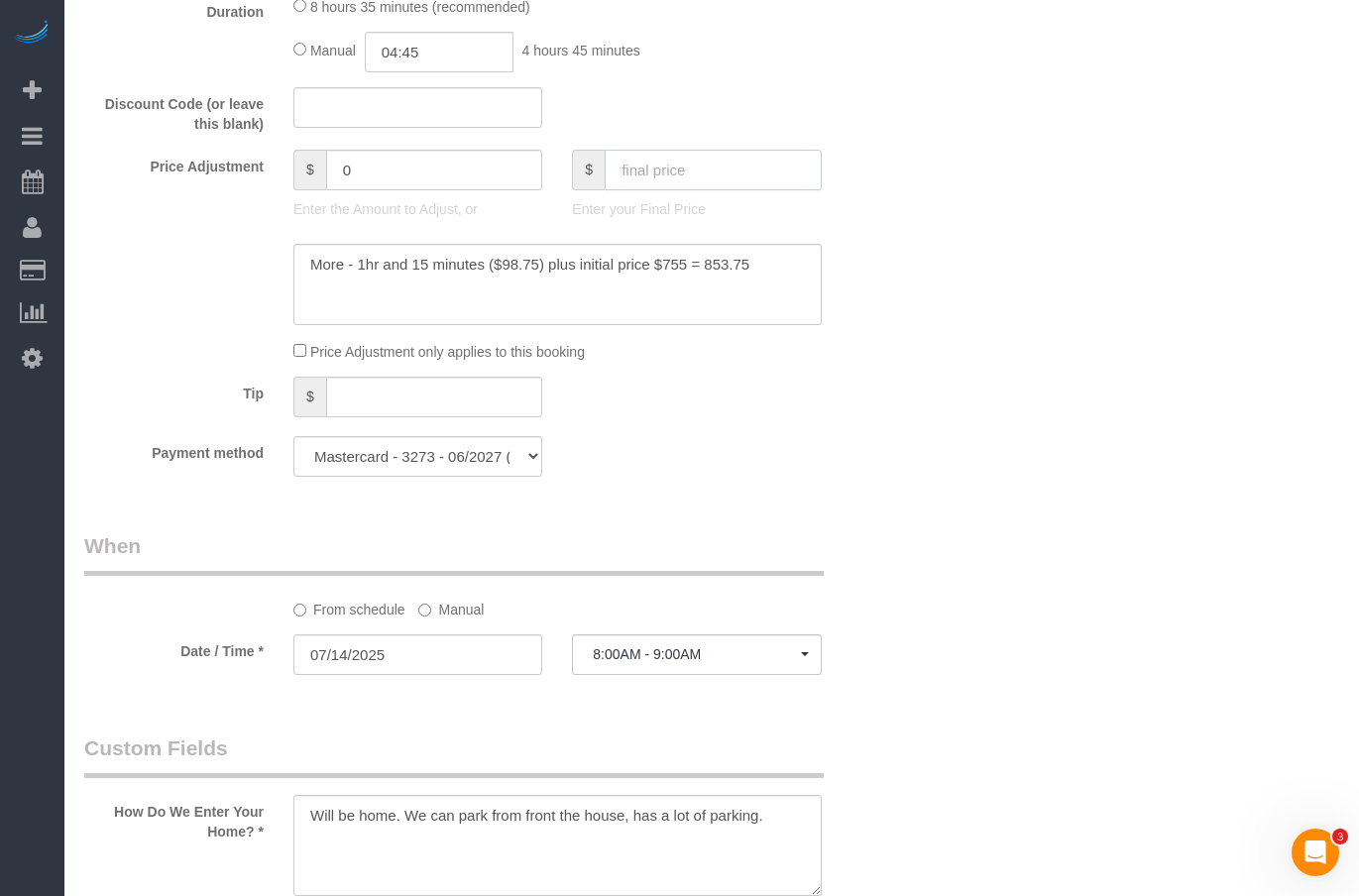 click 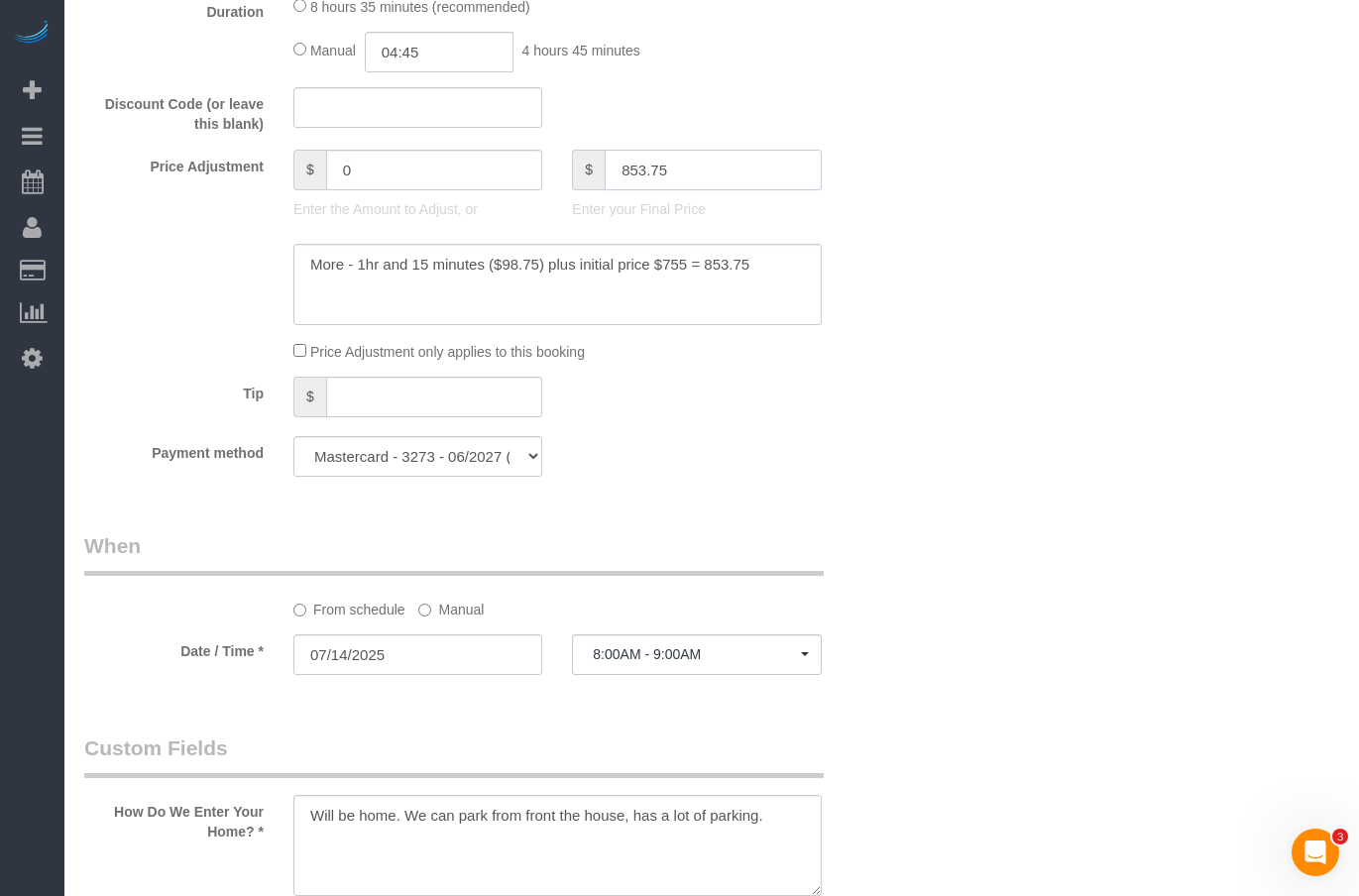 type on "853.75" 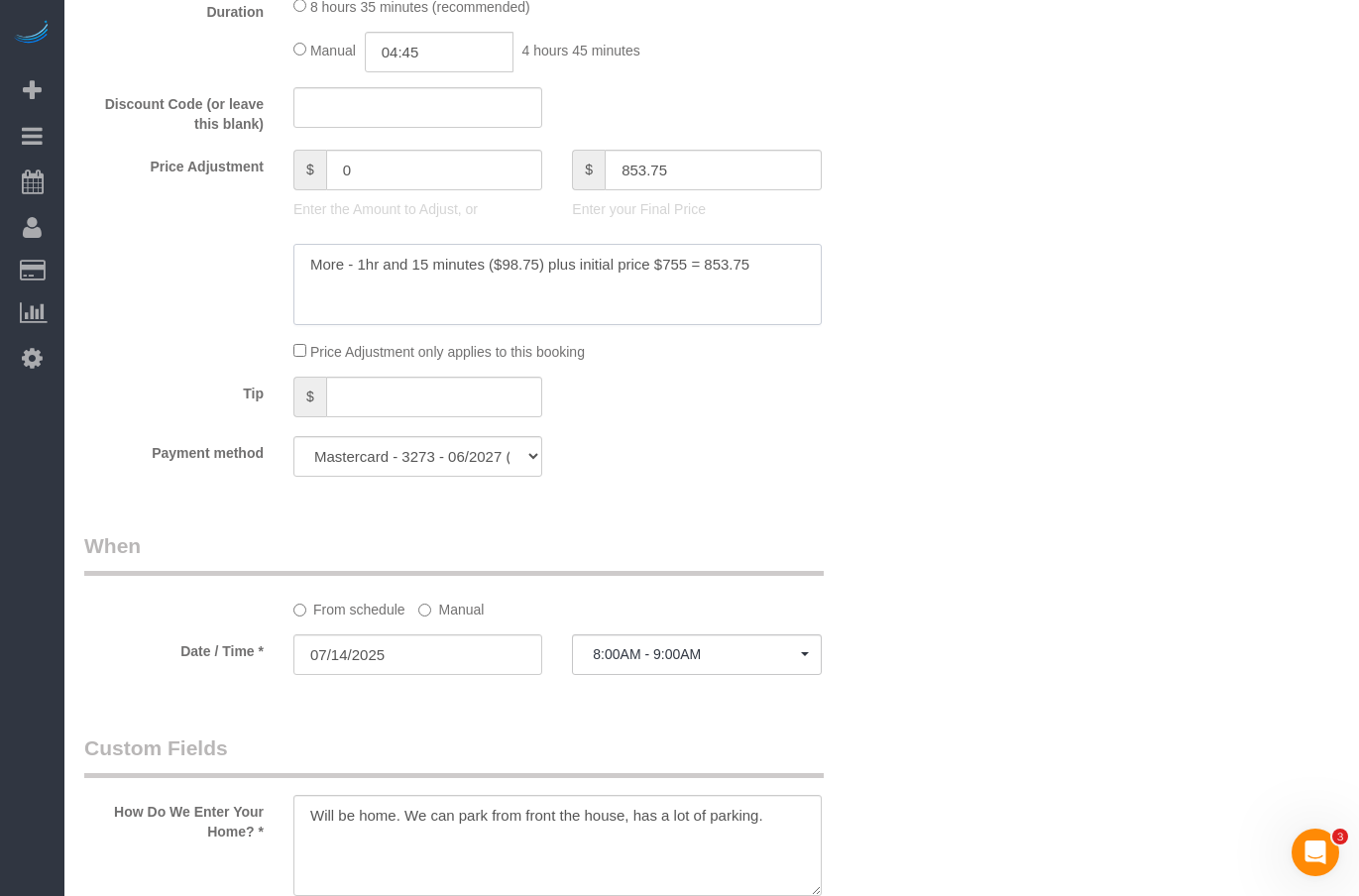 click 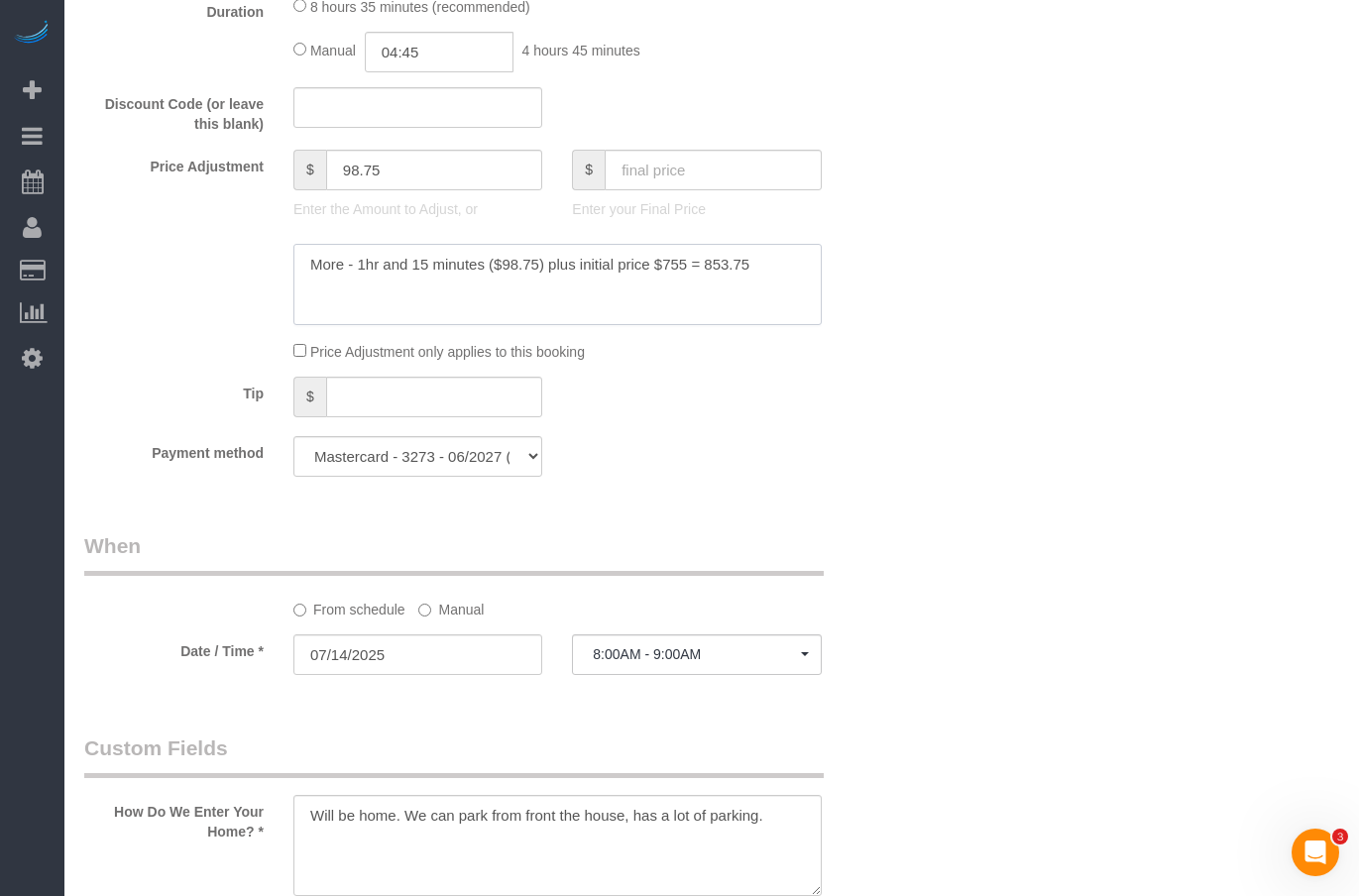 click 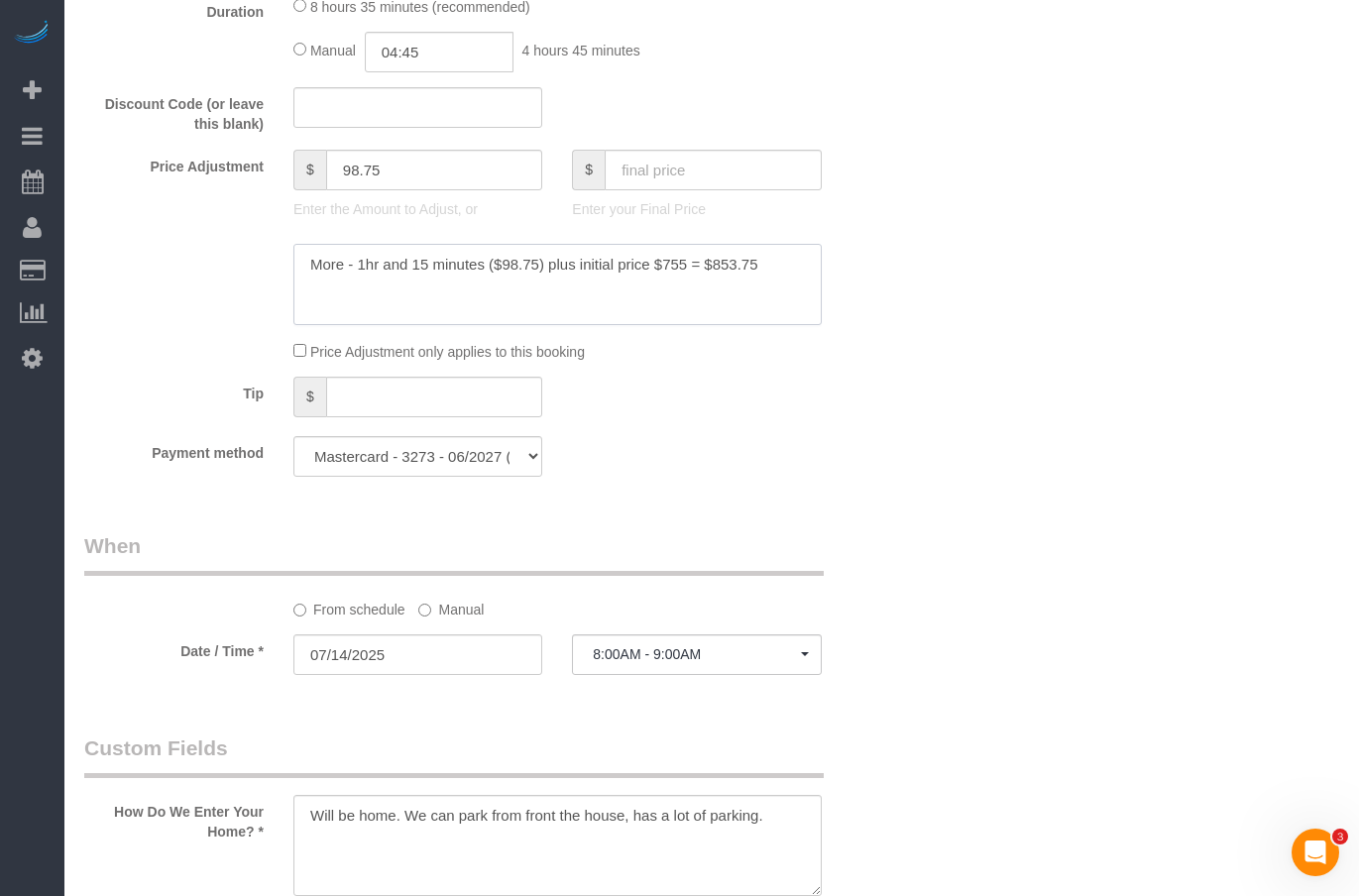 type on "More - 1hr and 15 minutes ($98.75) plus initial price $755 = $853.75" 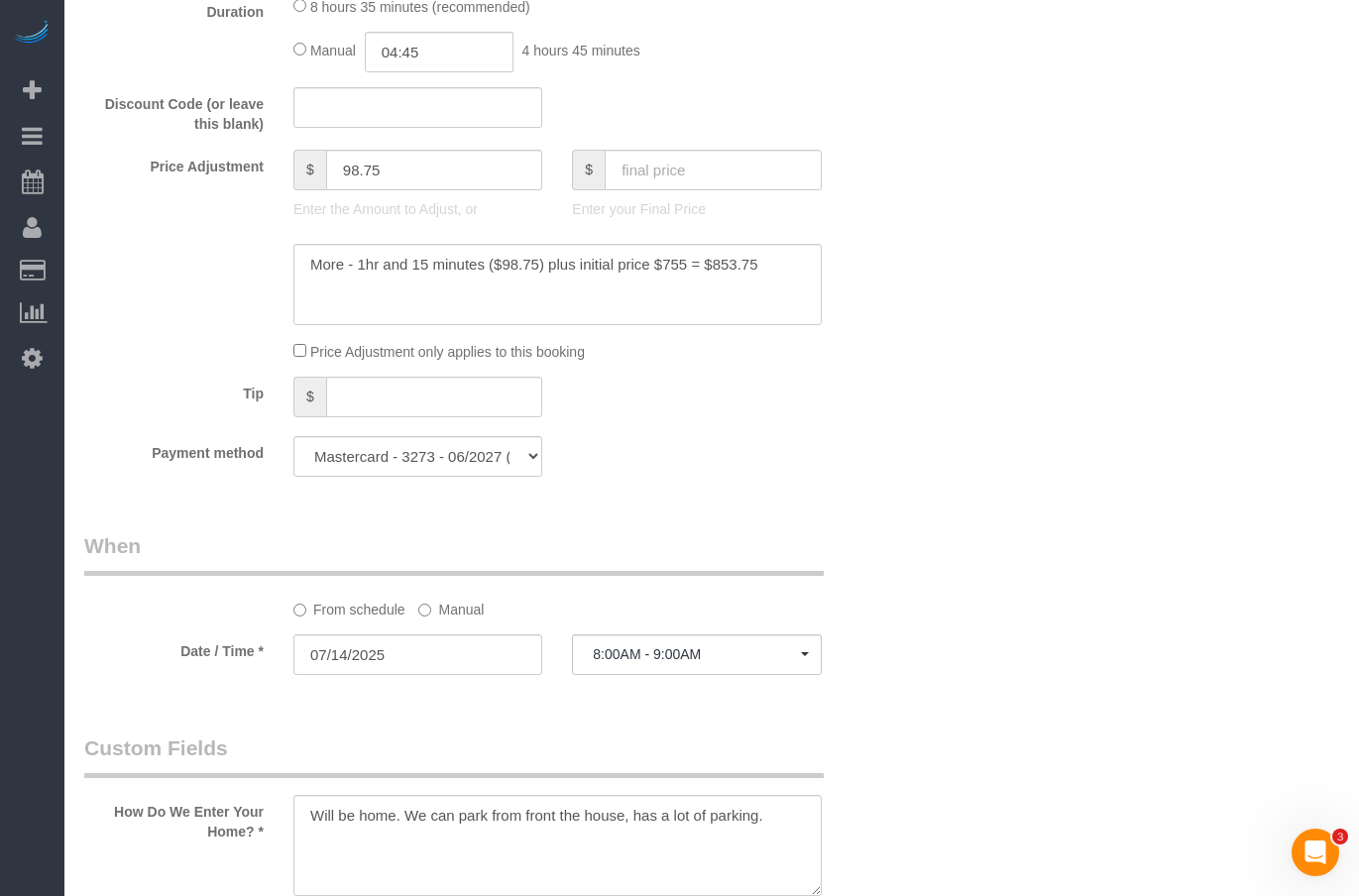 click on "Who
Email**
amanda.k.grace@gmail.com
Name *
Amanda
Grace
new customer
Where
Address**
4148 N Rockwell St
Chicago
AK
AL
AR
AZ
CA
CO
CT
DC
DE
FL
GA
HI
IA
ID
IL
IN
KS
KY
LA
MA
MD
ME
MI
MN
MO
MS
MT
NC
ND" at bounding box center [712, 497] 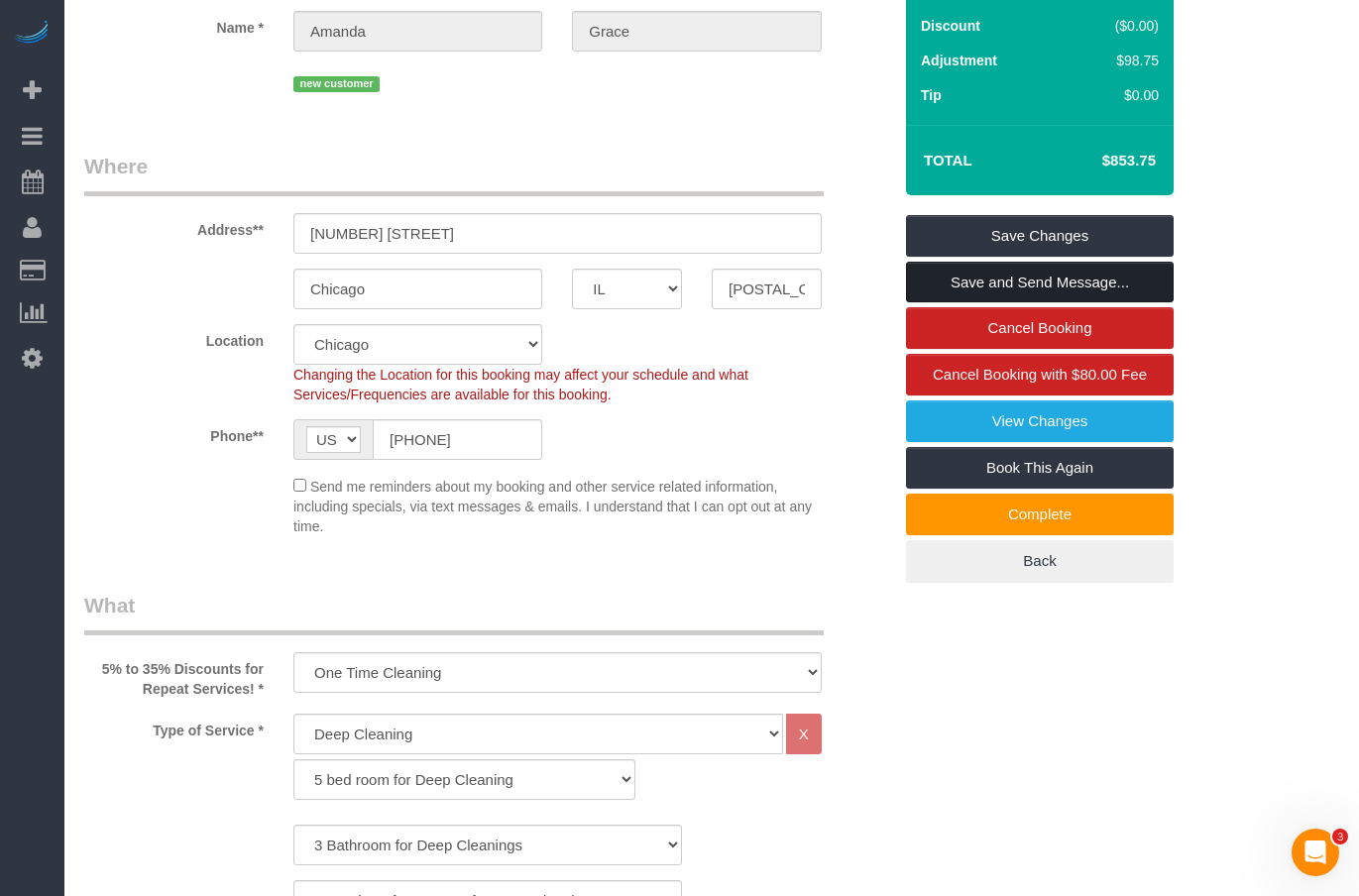 scroll, scrollTop: 0, scrollLeft: 0, axis: both 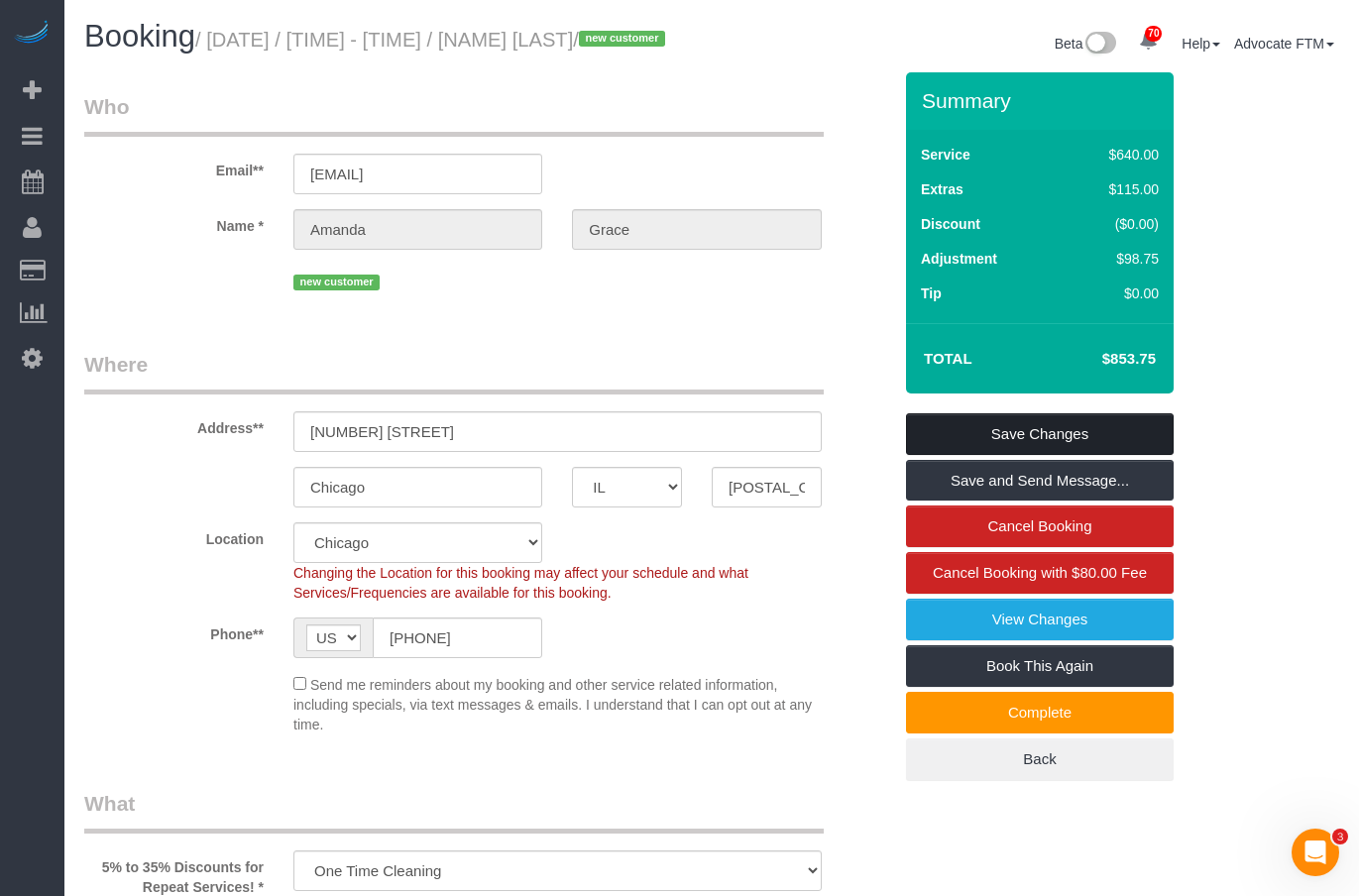 click on "Save Changes" at bounding box center [1040, 434] 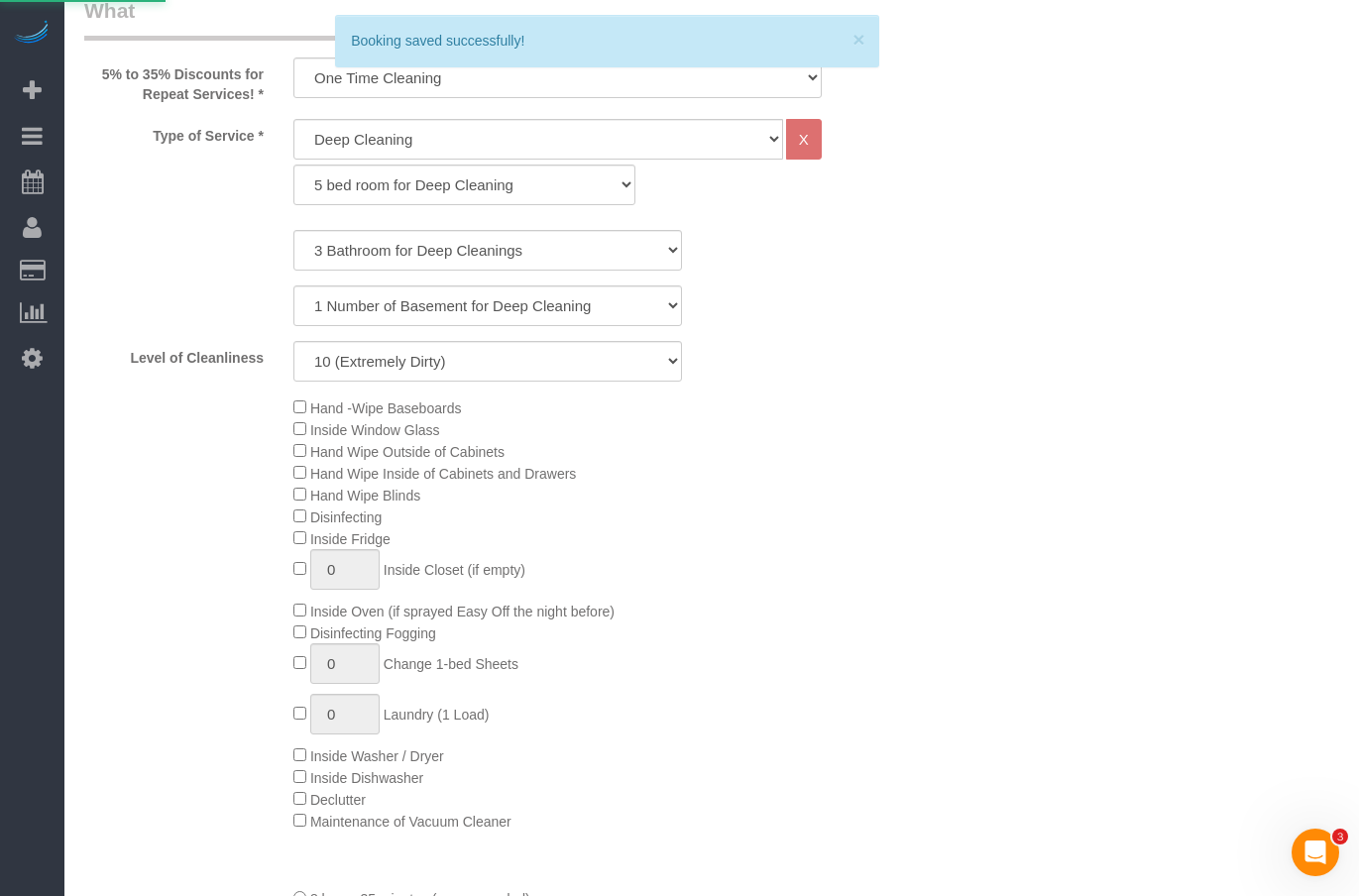 scroll, scrollTop: 1685, scrollLeft: 0, axis: vertical 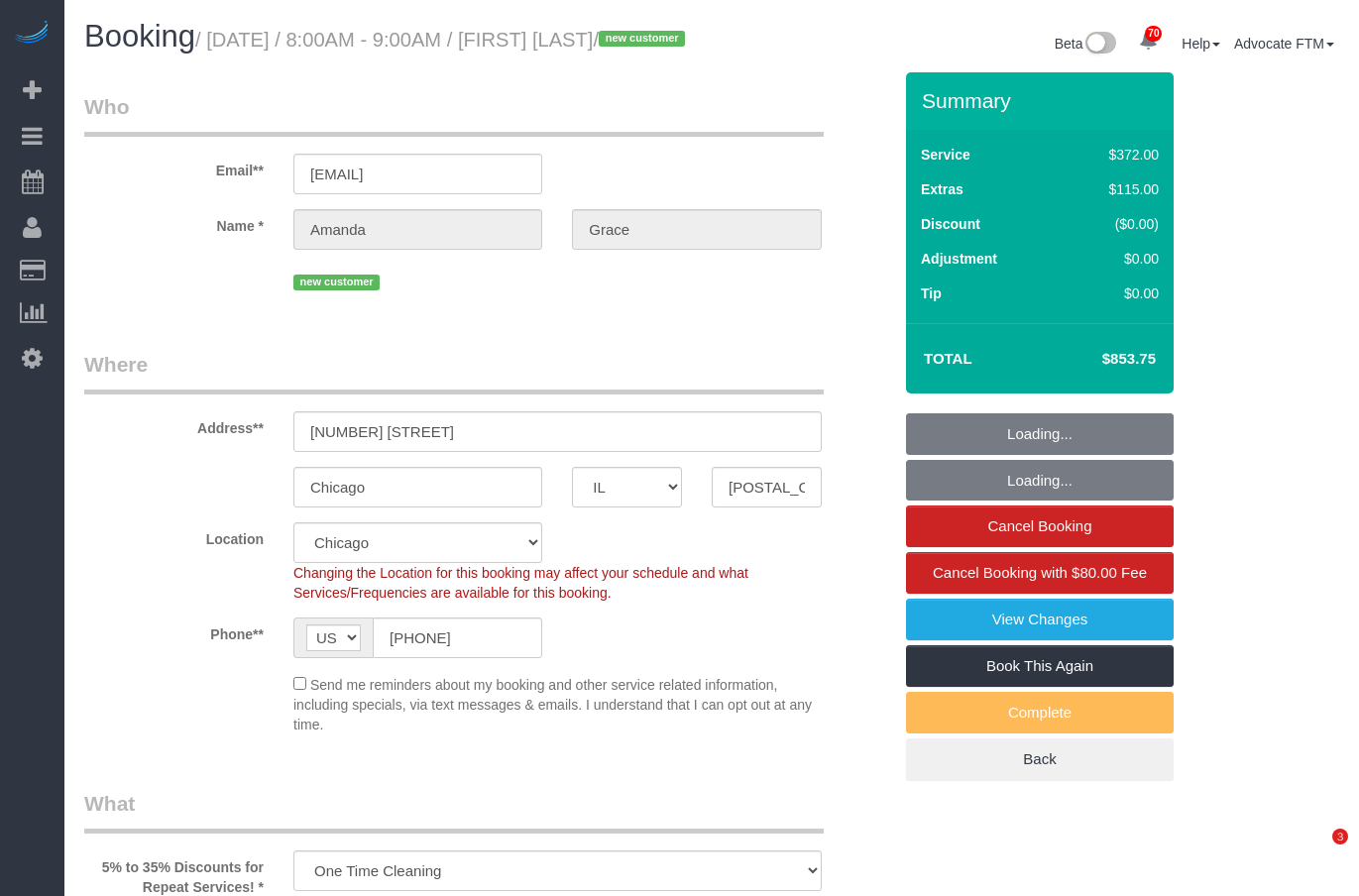 select on "IL" 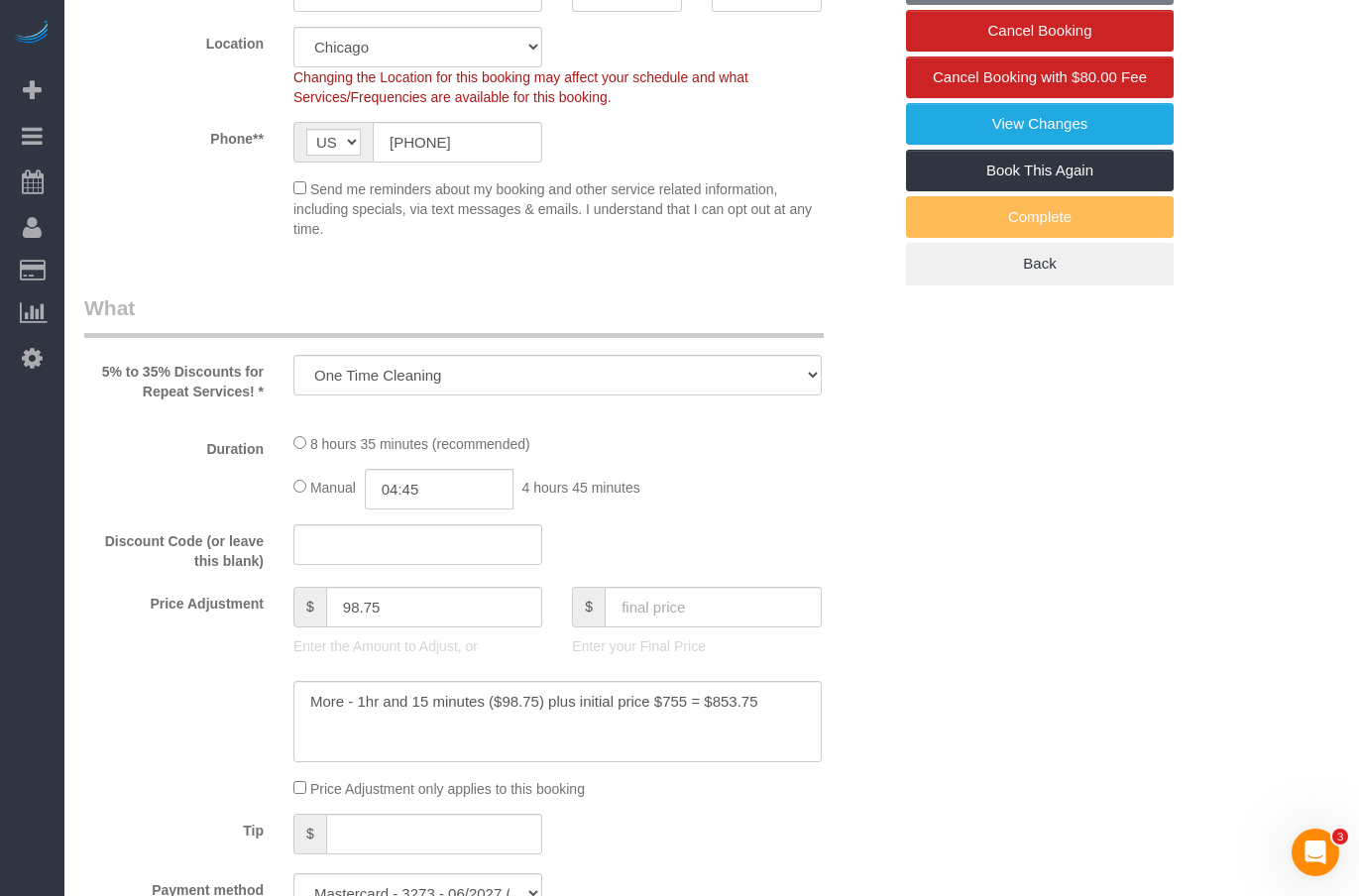 scroll, scrollTop: 0, scrollLeft: 0, axis: both 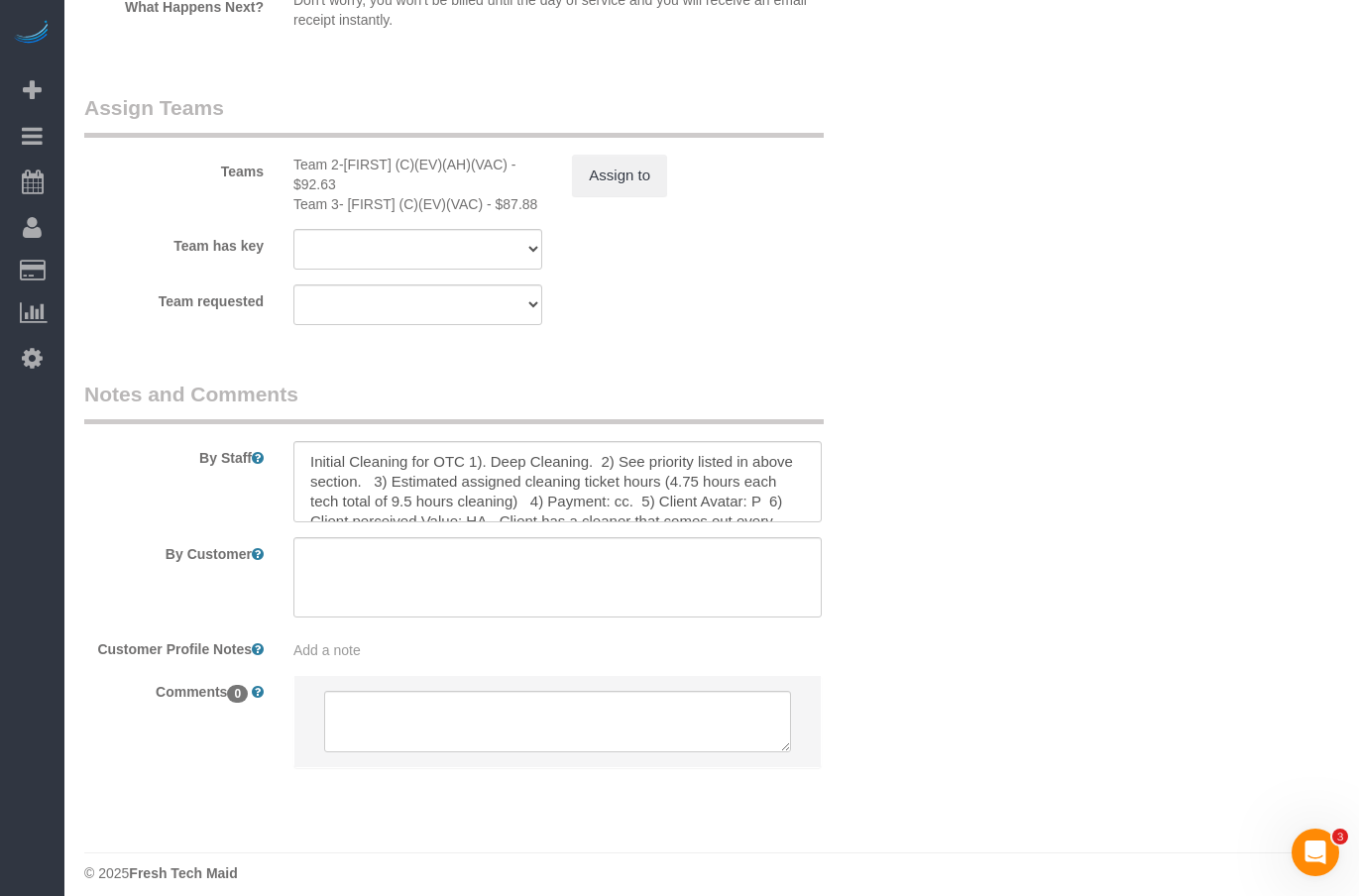 select on "513" 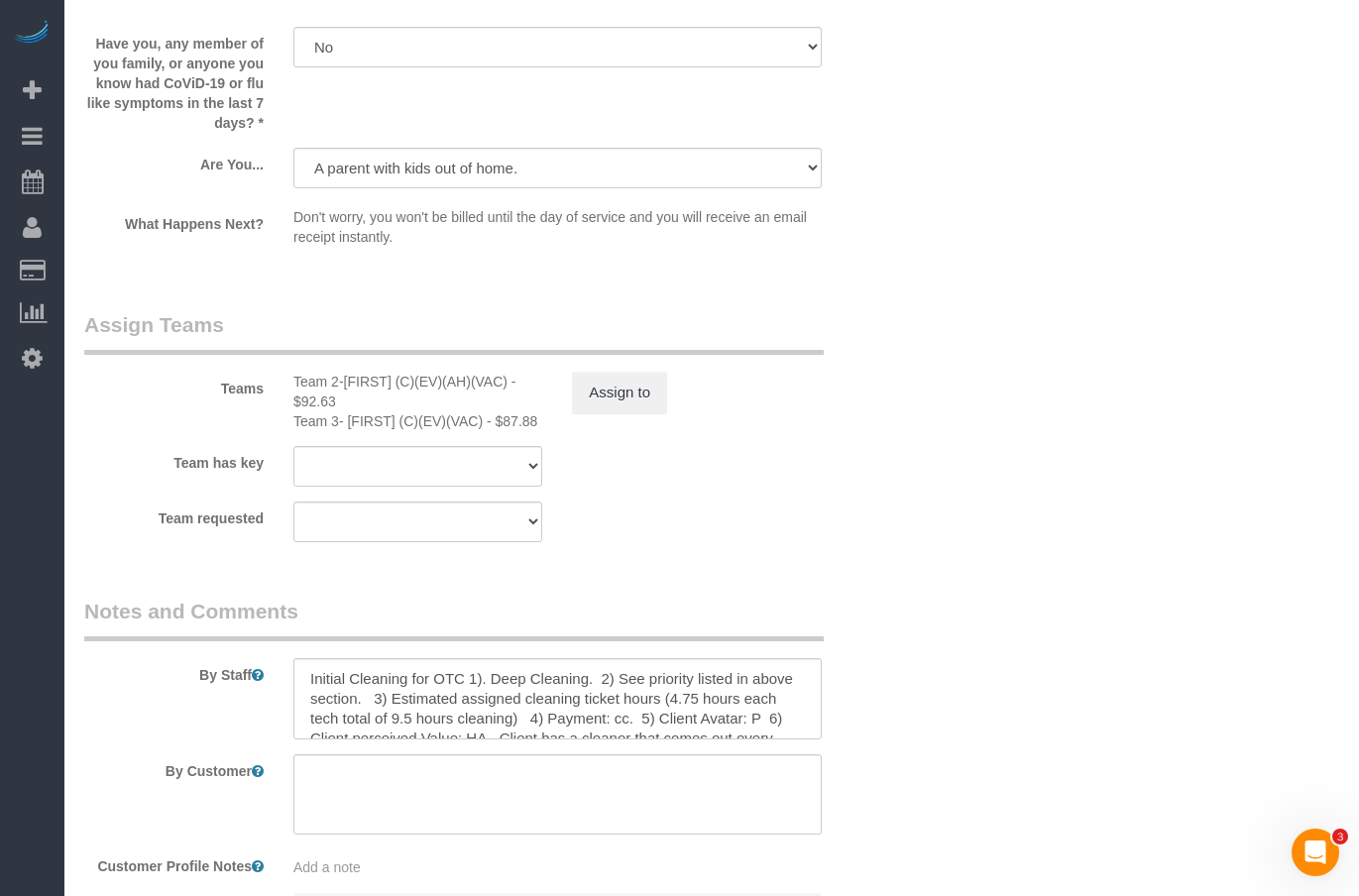 select on "3" 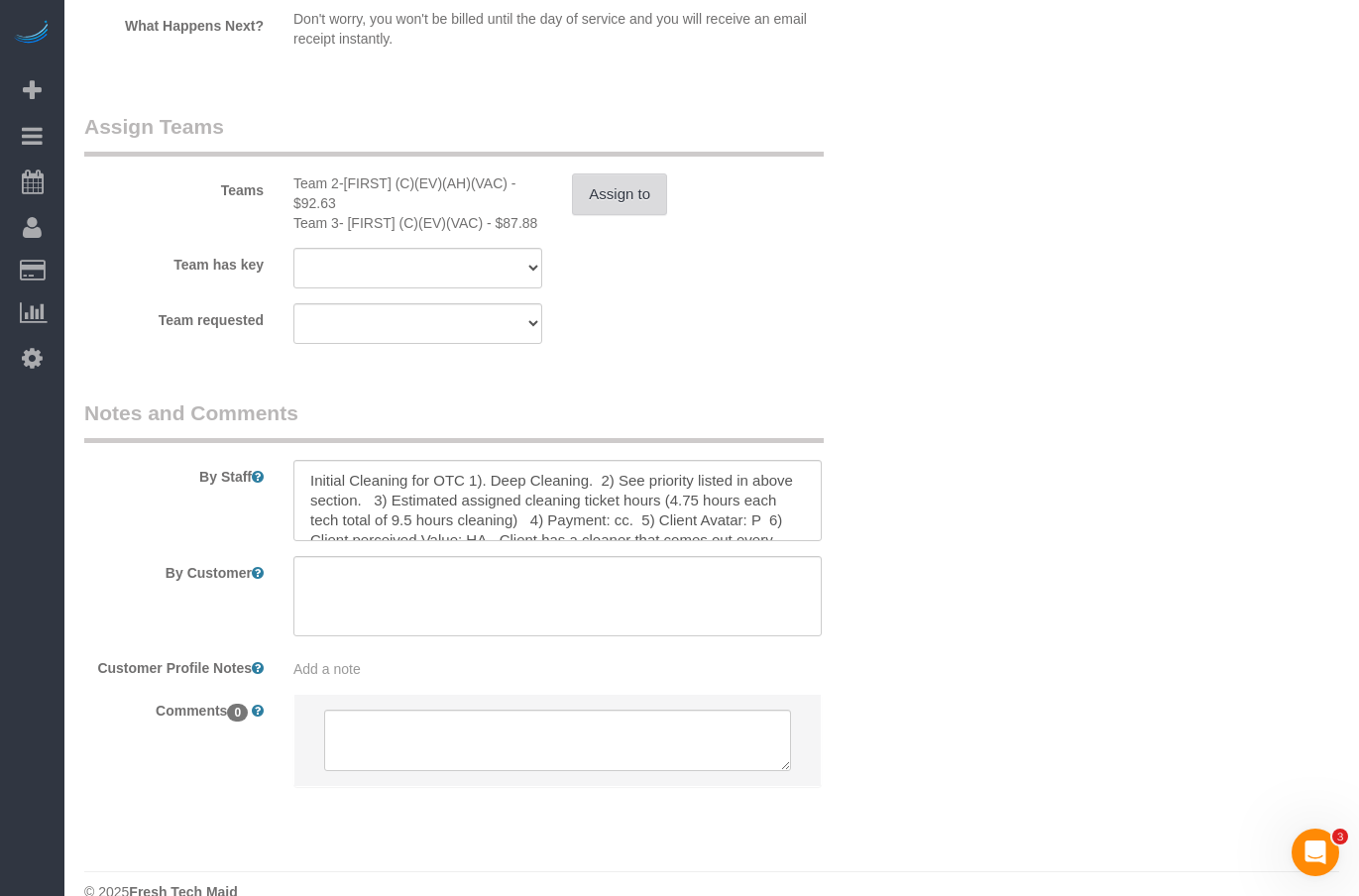 click on "Assign to" at bounding box center (620, 194) 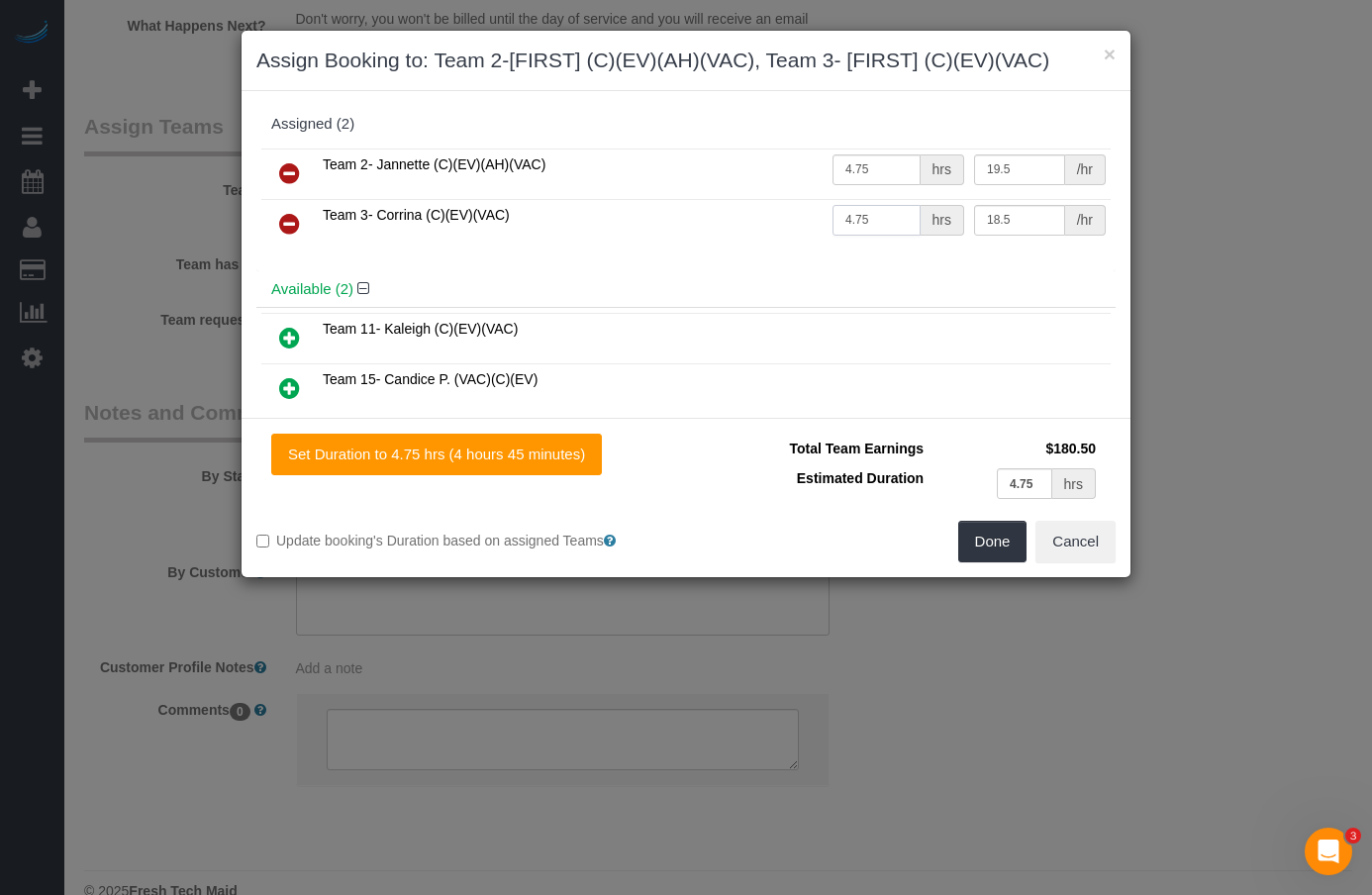 drag, startPoint x: 878, startPoint y: 218, endPoint x: 764, endPoint y: 215, distance: 114.03947 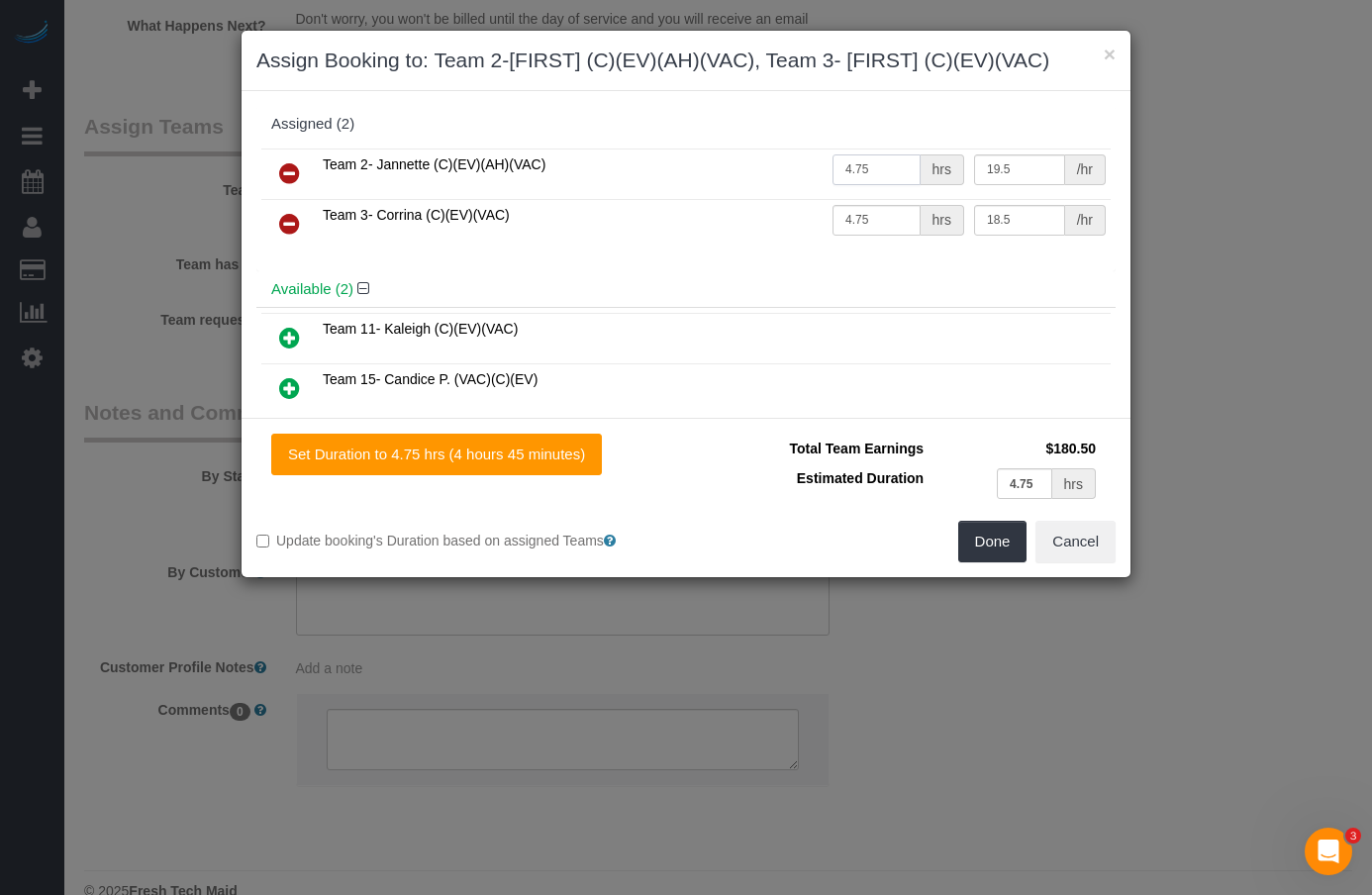click on "4.75" at bounding box center [876, 169] 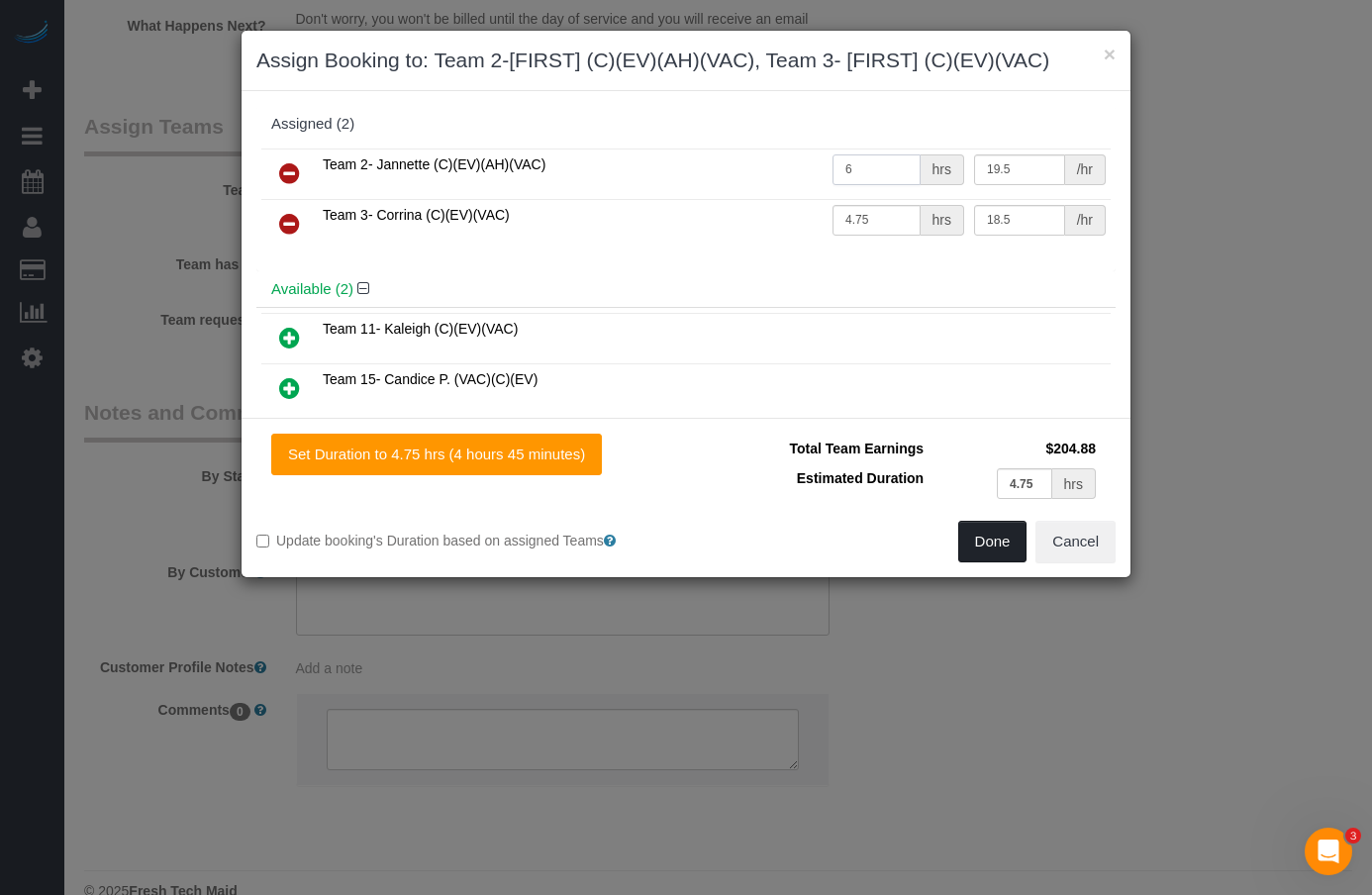 type on "6" 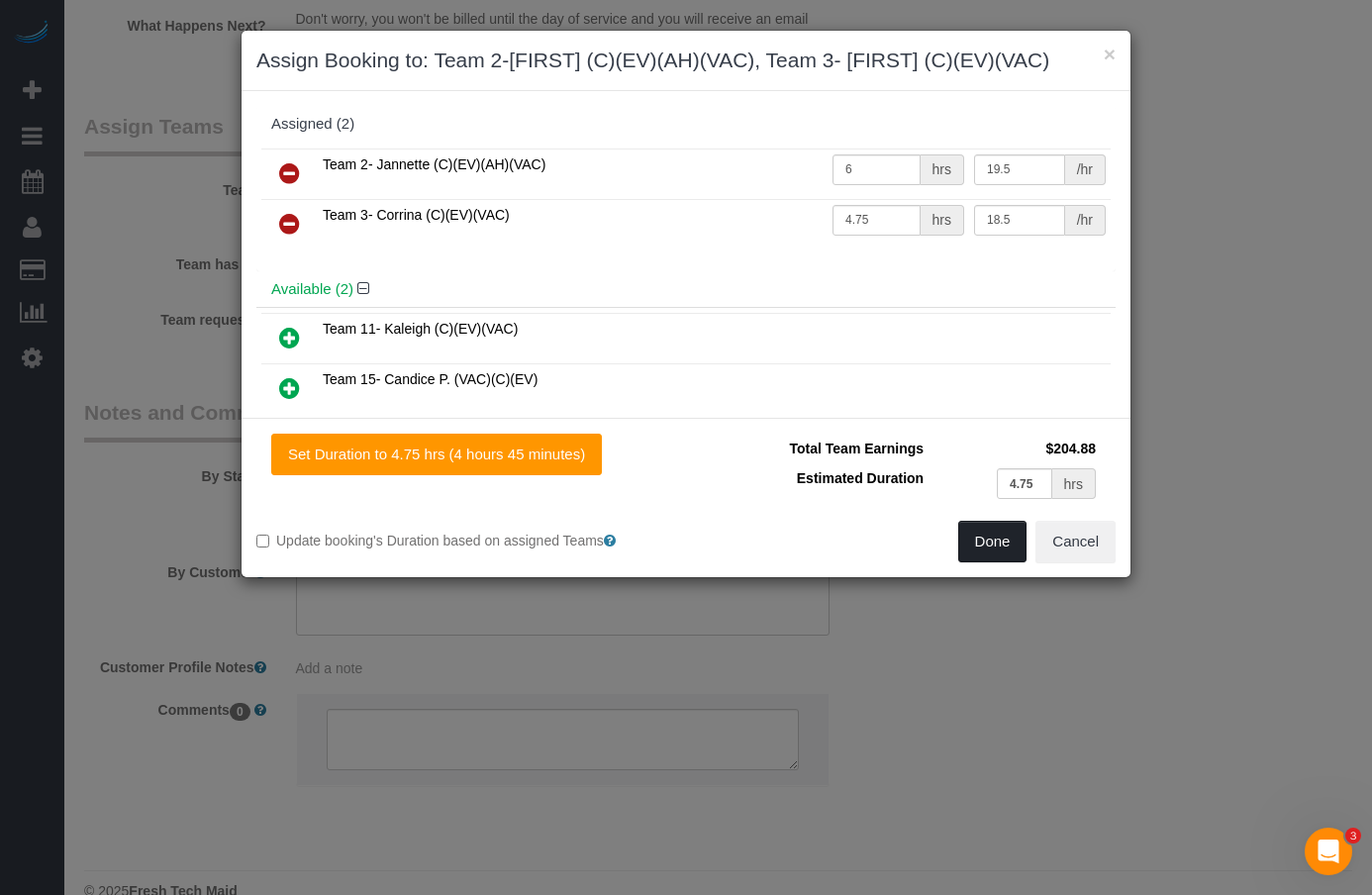 click on "Done" at bounding box center (993, 542) 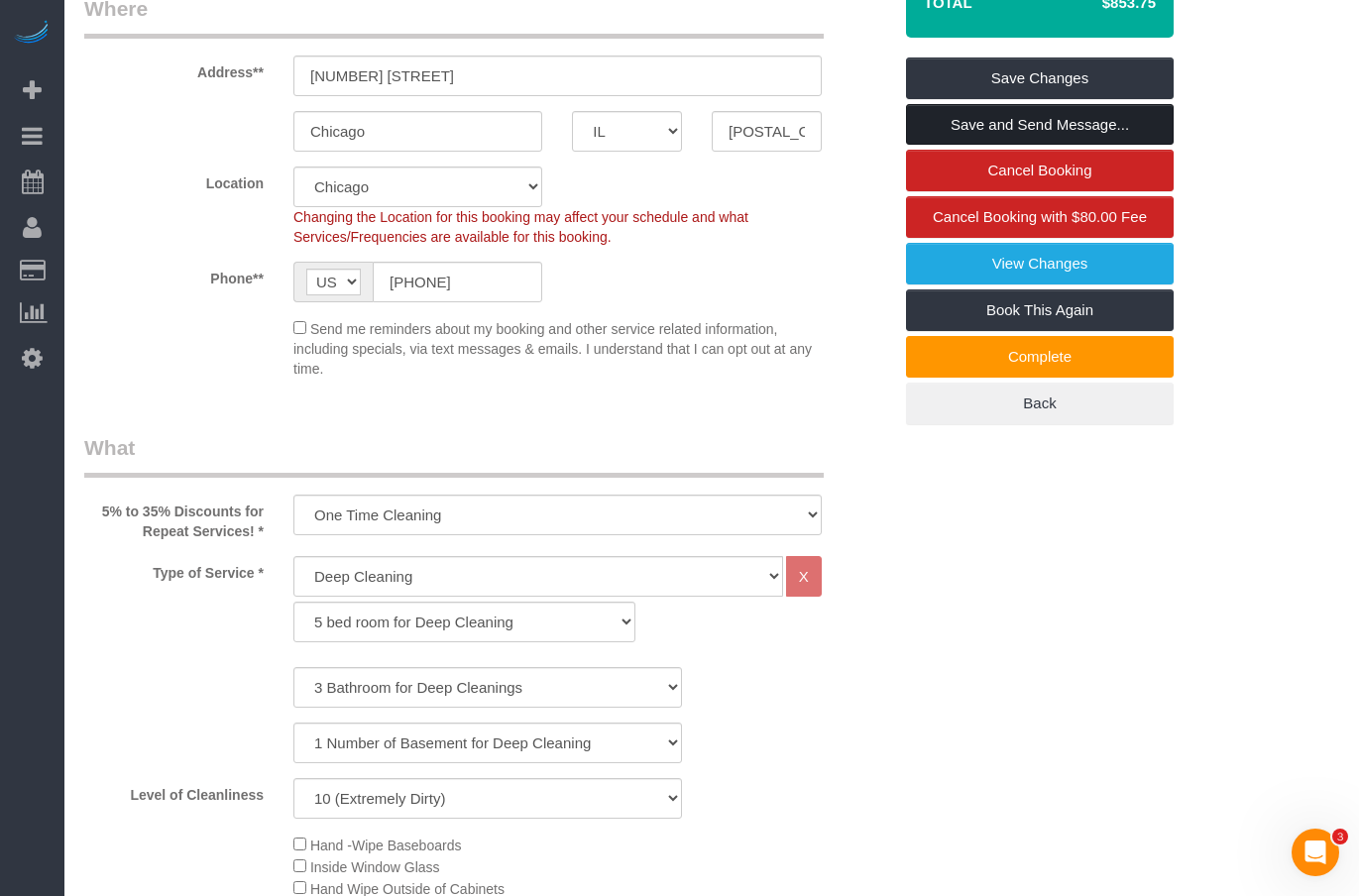 scroll, scrollTop: 0, scrollLeft: 0, axis: both 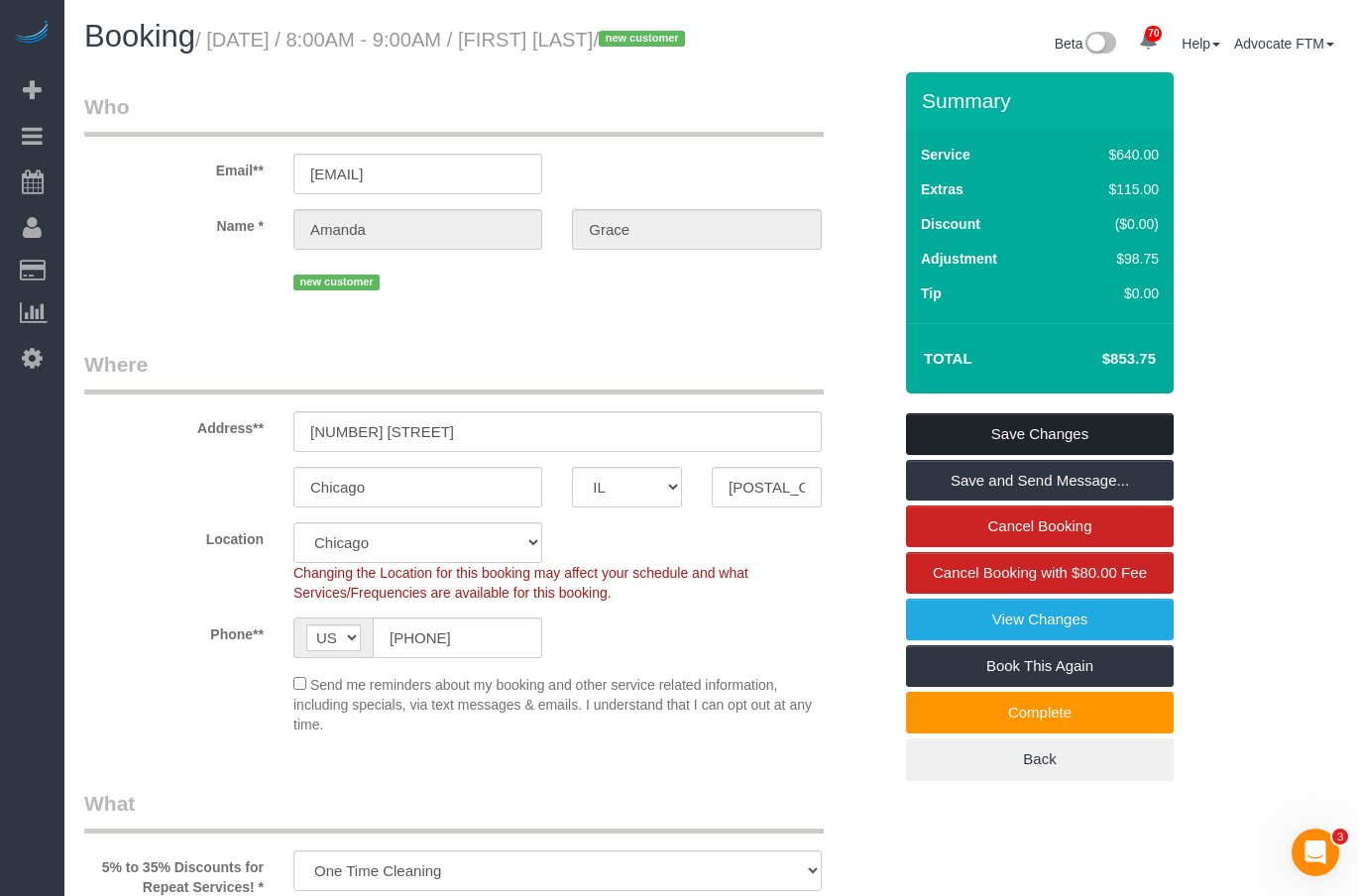 click on "Save Changes" at bounding box center (1040, 434) 